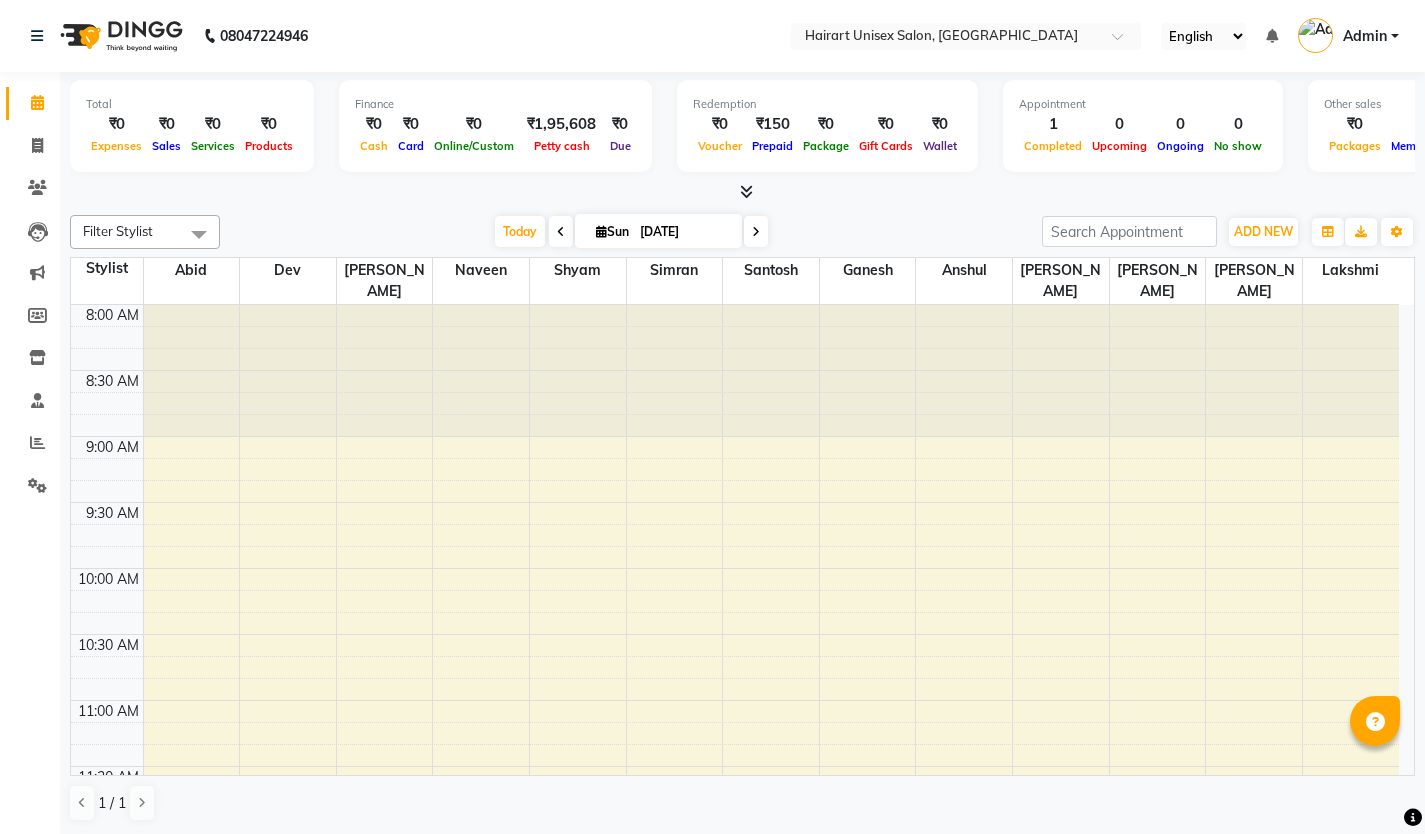 scroll, scrollTop: 0, scrollLeft: 0, axis: both 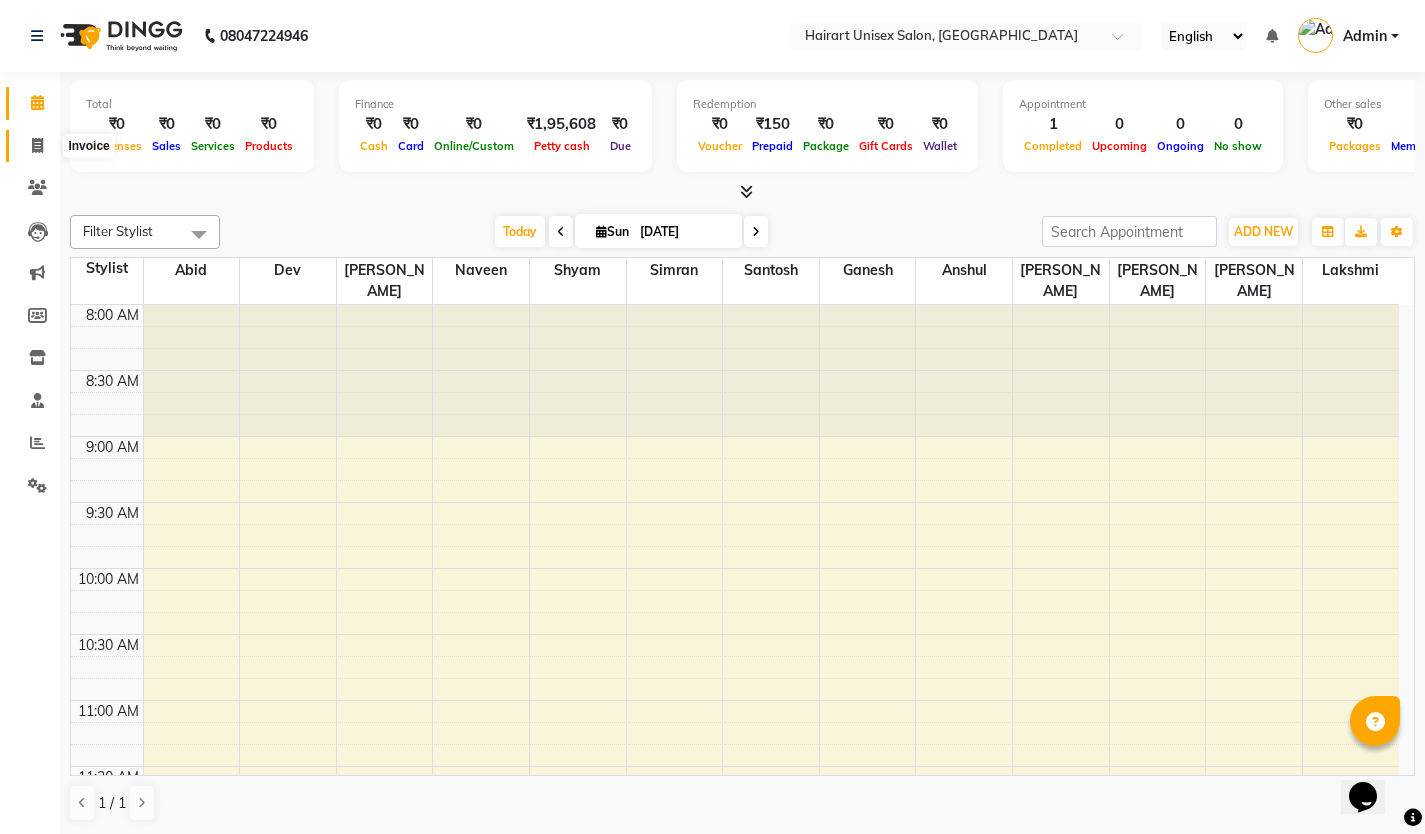 click 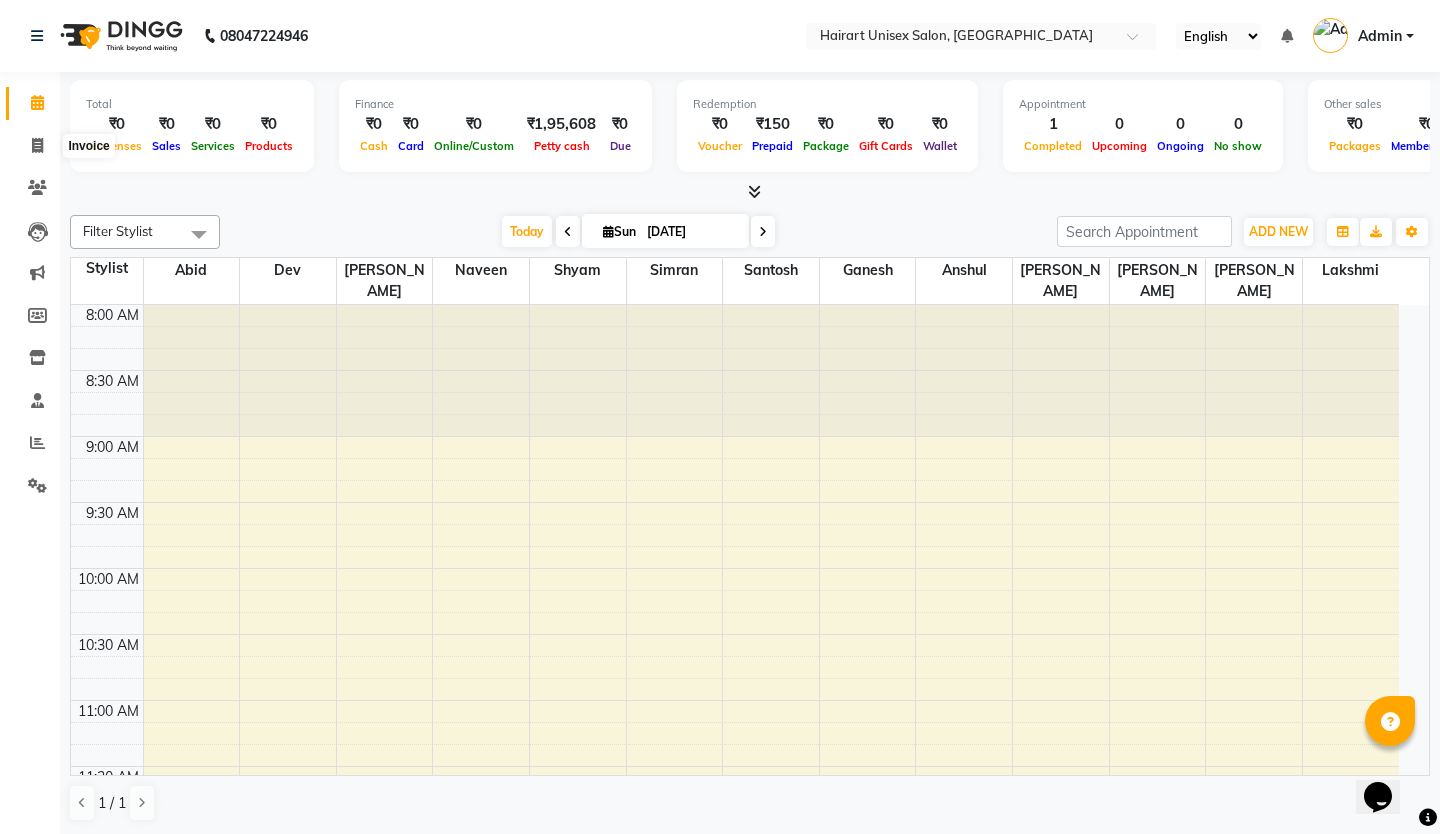 select on "service" 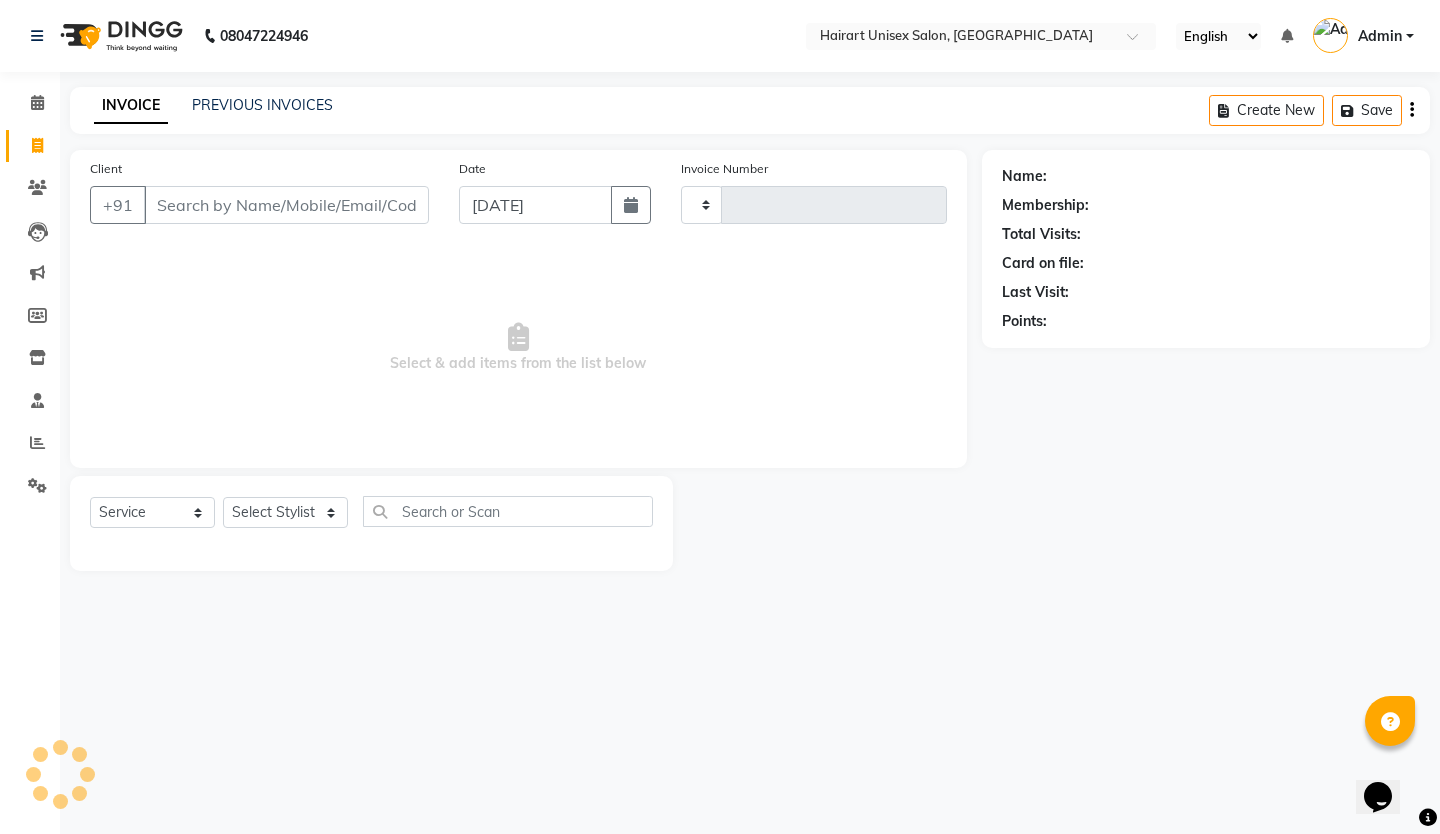 type on "r" 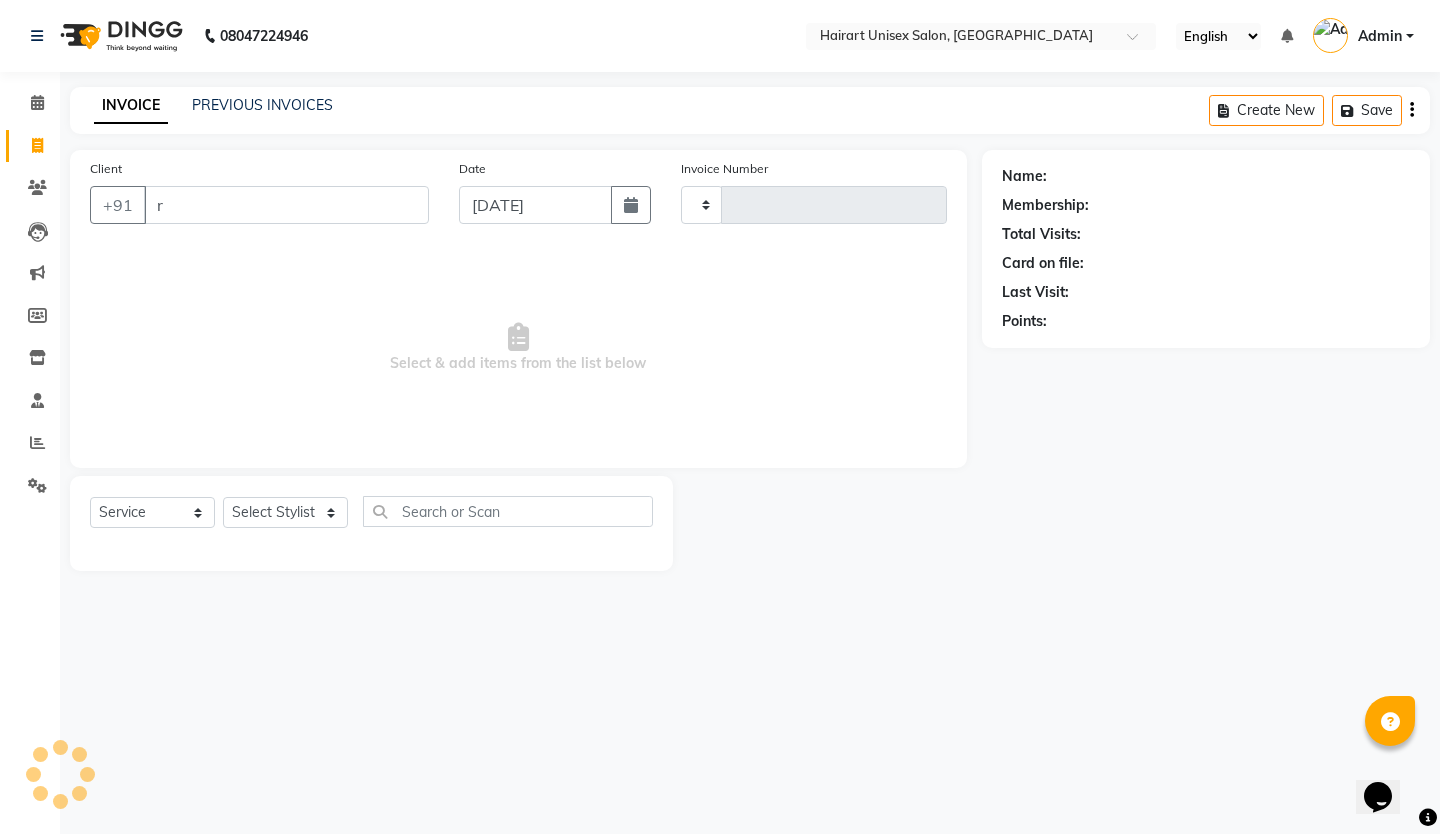 type on "0269" 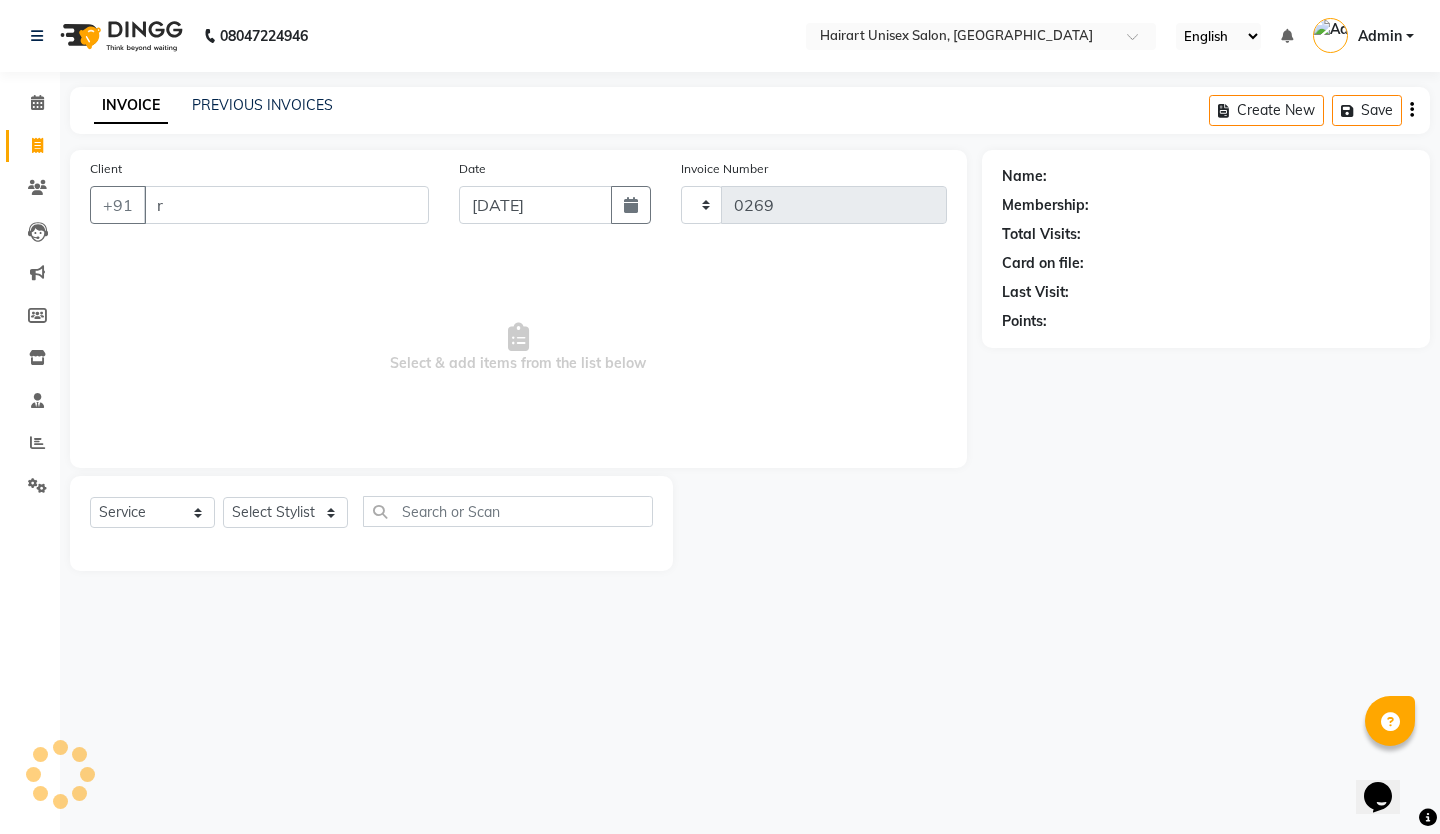 select on "5534" 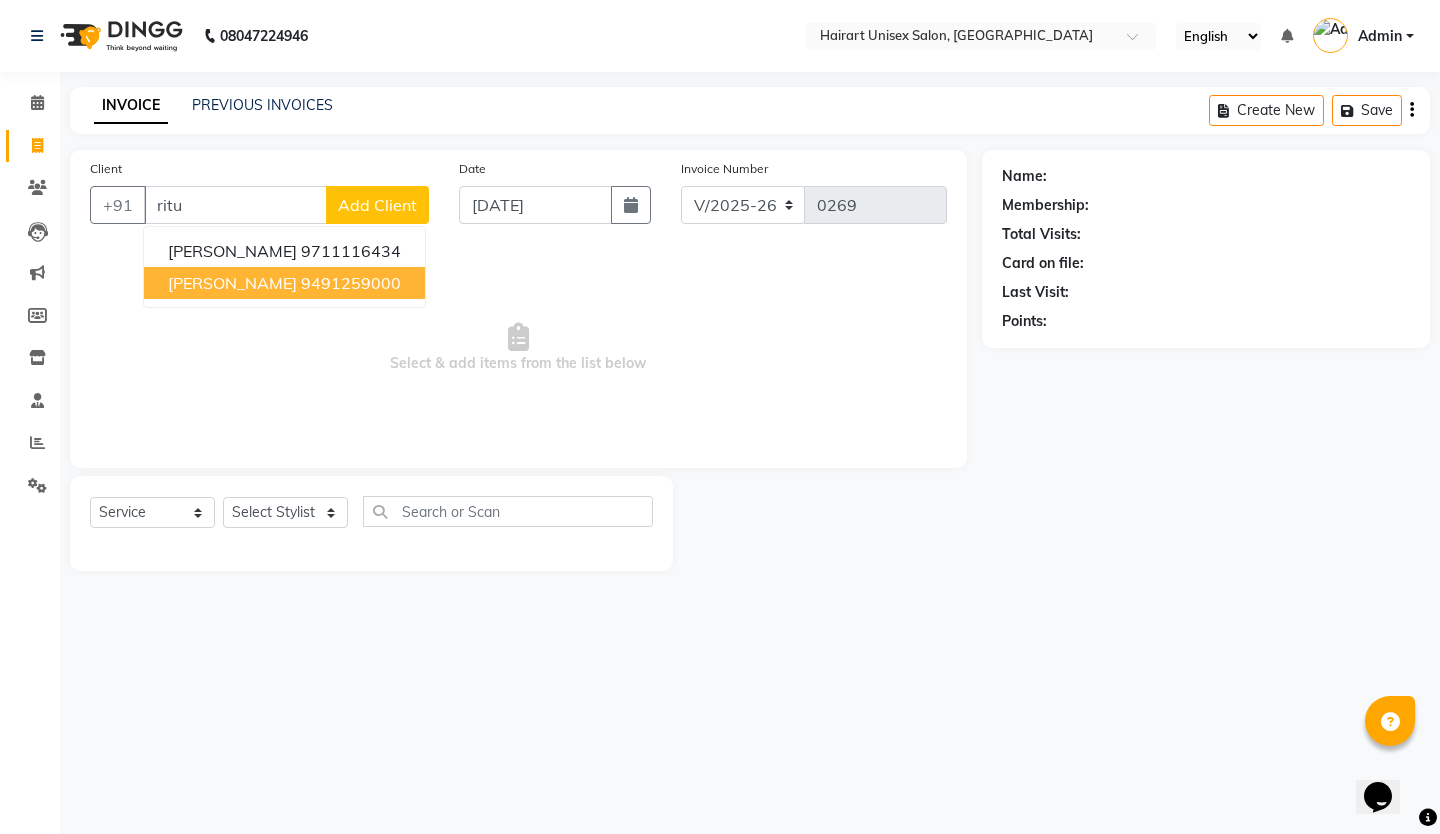 click on "9491259000" at bounding box center (351, 283) 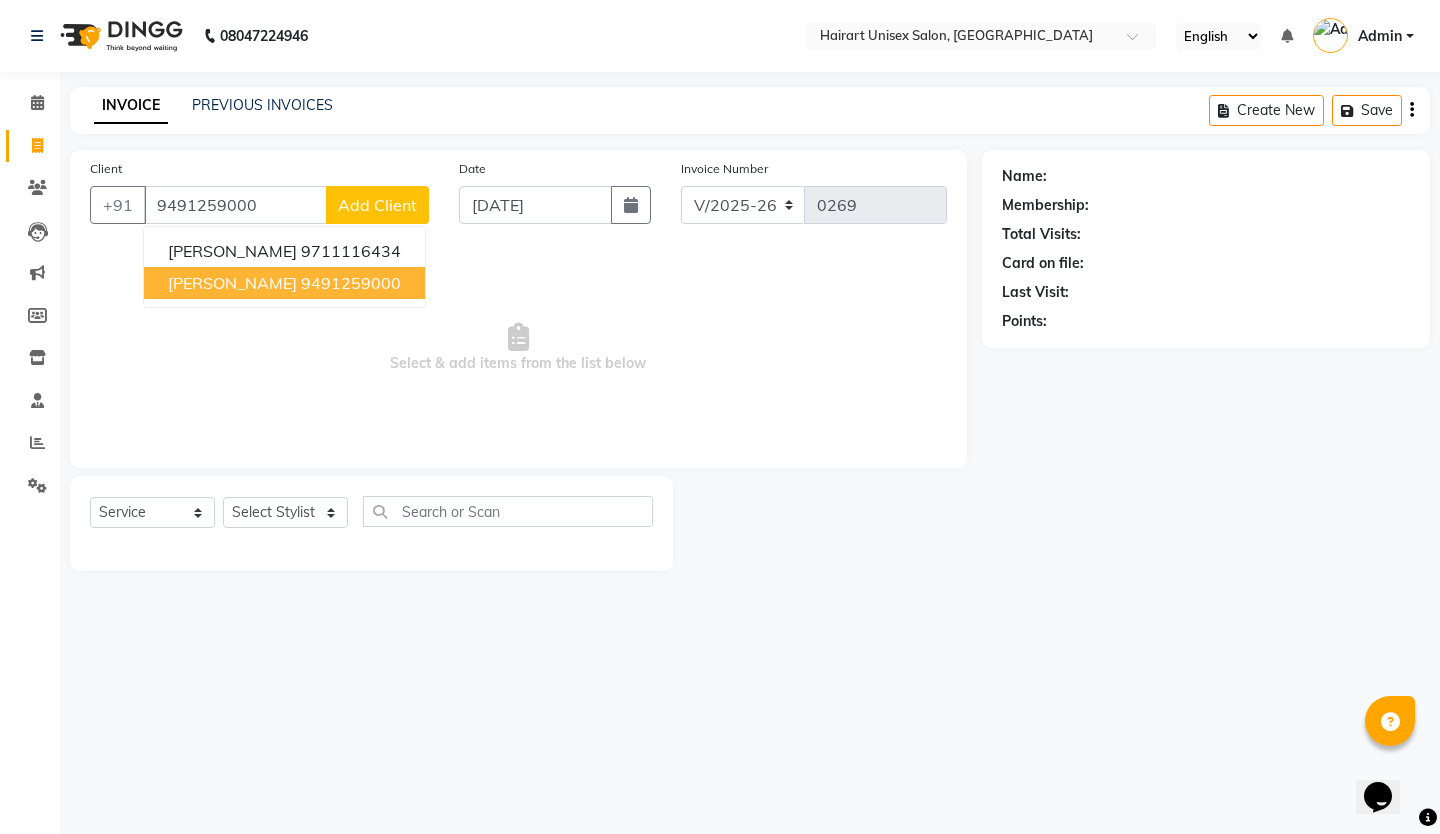 click on "Select & add items from the list below" at bounding box center (518, 348) 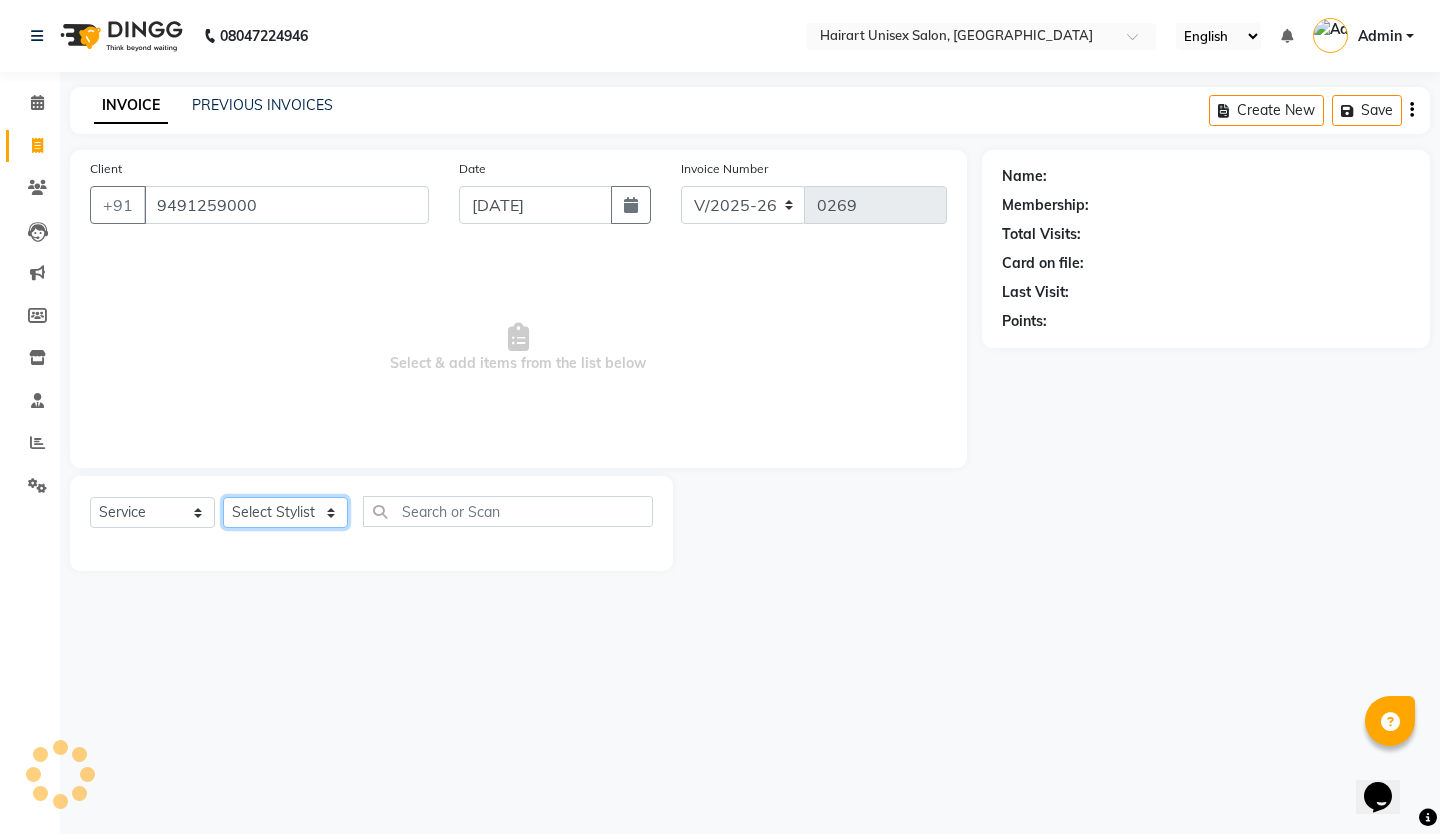 click on "Select Stylist [PERSON_NAME] [PERSON_NAME] [PERSON_NAME] Shyam [PERSON_NAME] [PERSON_NAME]" 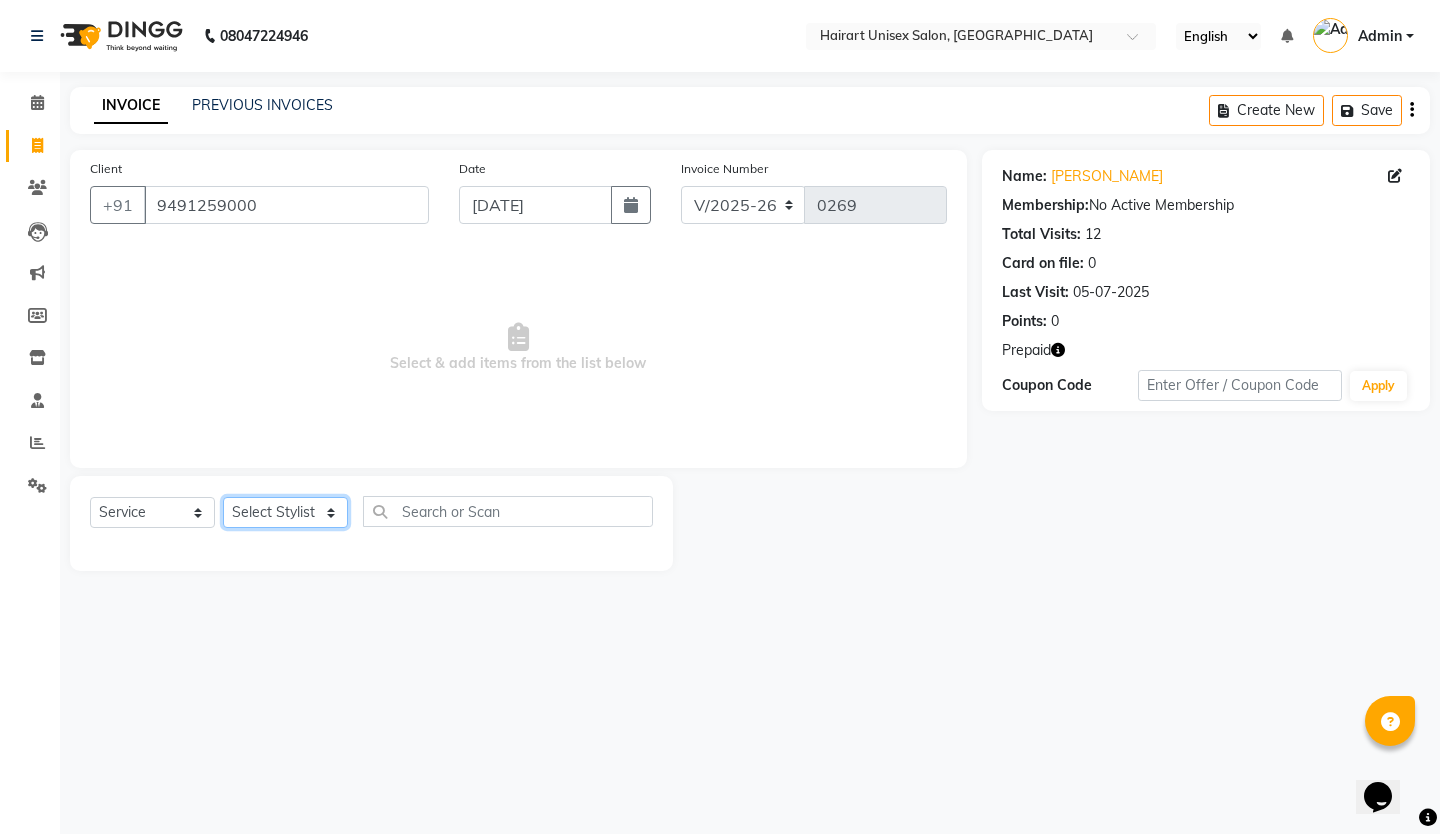 select on "39570" 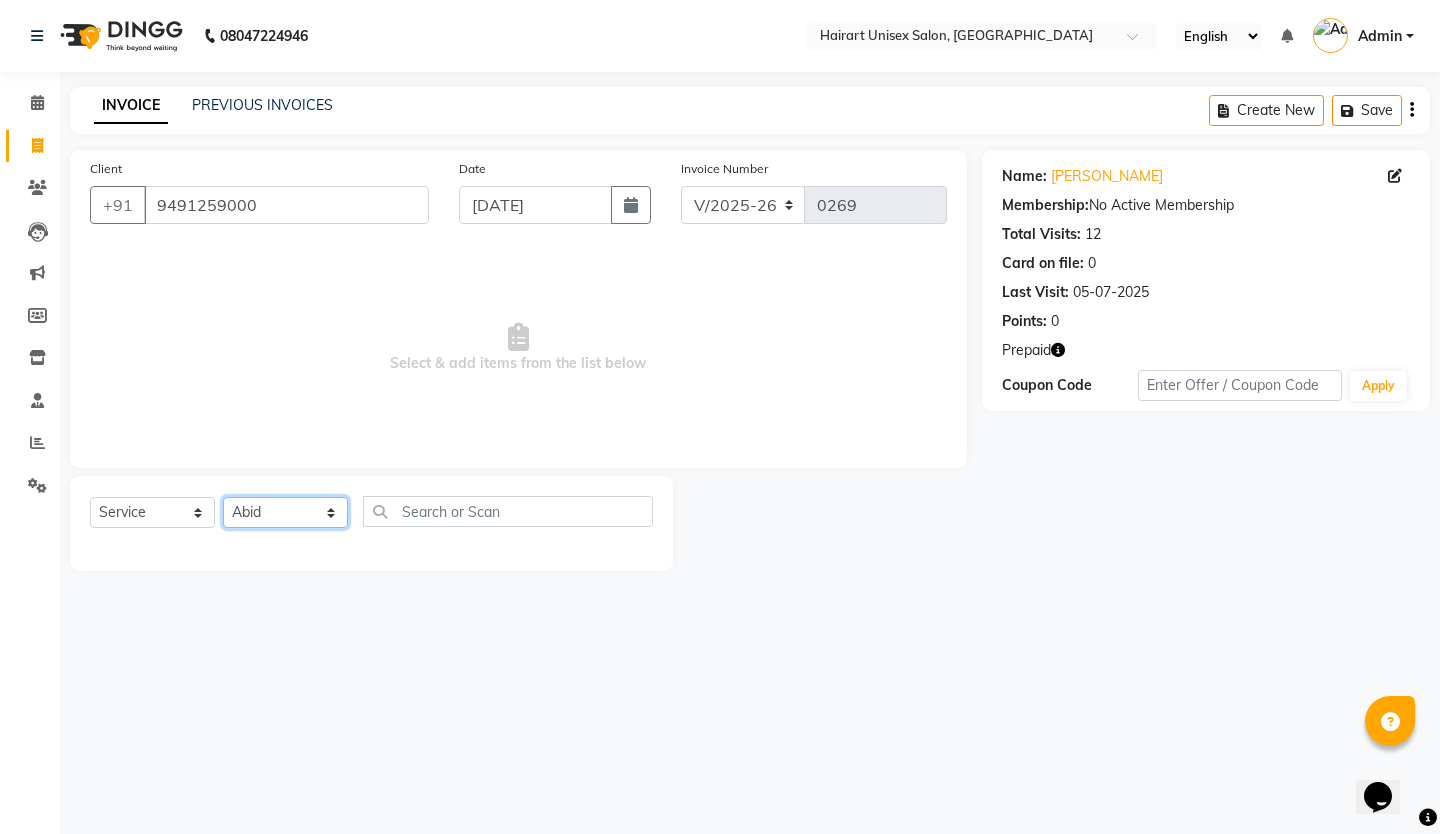 click on "Select Stylist [PERSON_NAME] [PERSON_NAME] [PERSON_NAME] Shyam [PERSON_NAME] [PERSON_NAME]" 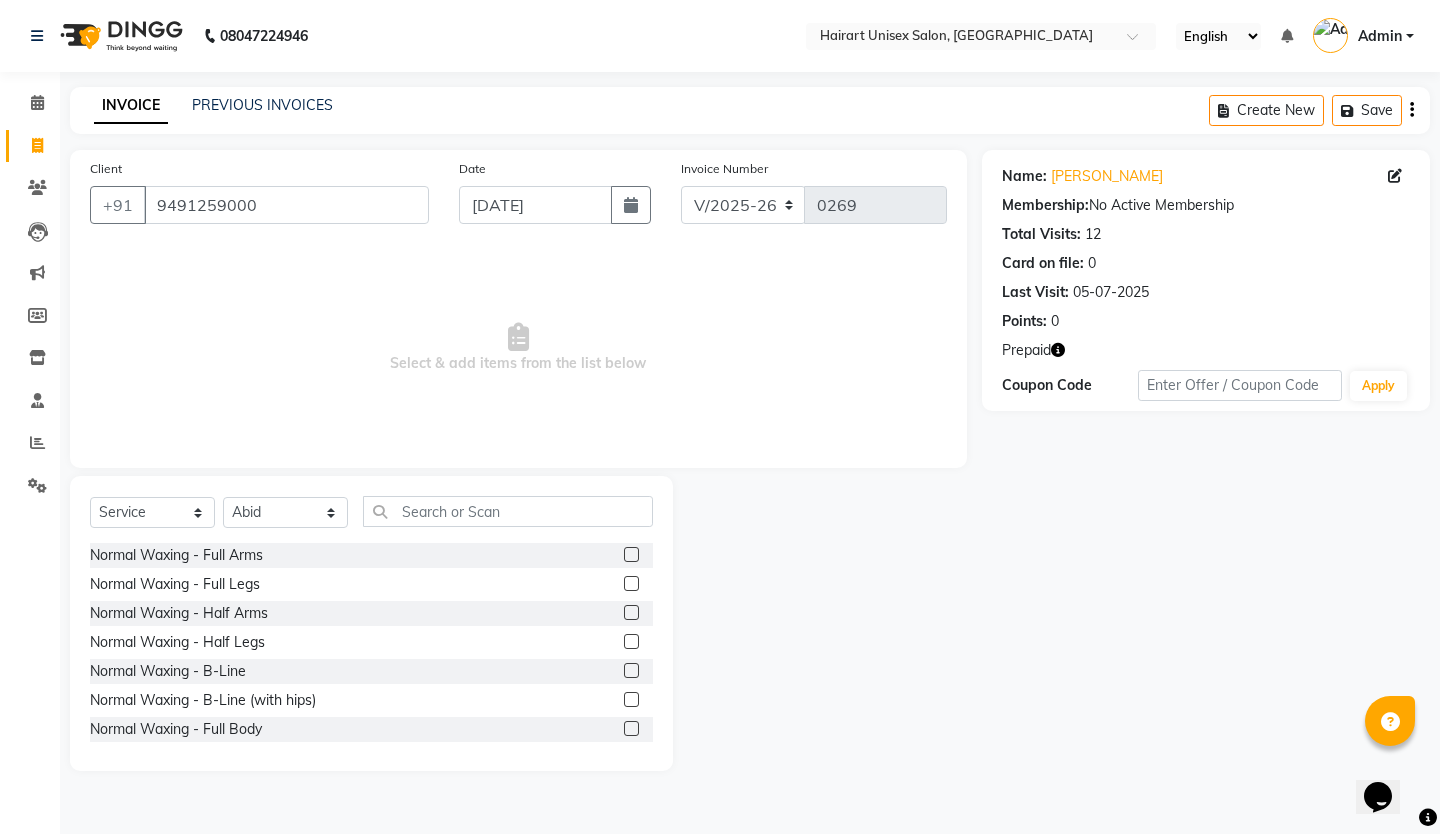 click on "Select  Service  Product  Membership  Package Voucher Prepaid Gift Card  Select Stylist Abid [PERSON_NAME] Dev [PERSON_NAME] [PERSON_NAME] [PERSON_NAME] Normal Waxing - Full Arms  Normal Waxing - Full Legs  Normal Waxing - Half Arms  Normal Waxing - Half Legs  Normal Waxing - B-Line  Normal Waxing - B-Line (with hips)  Normal Waxing - Full Body  Normal Waxing - Full Back/Front  Normal Waxing - Half Back/Front  Normal Waxing - Upperlip  Normal Waxing - Chin  Normal Waxing - Side Lock  Normal Waxing - Underarms  make-up  Rica Waxing - Full Arms  Rica Waxing - Full Legs  Rica Waxing - Half Arms  Rica Waxing - Half Legs  Rica Waxing - B-Line  Rica Waxing - B-Line (with hips)  Rica Waxing - Full Body  Rica Waxing - Full Back/Front  Rica Waxing - Half Back/Front  Rica Waxing - Upperlip  Rica Waxing - [GEOGRAPHIC_DATA] Waxing - Side Lock  Rica Waxing - Underarms  Clean Up - [PERSON_NAME]'s  Clean Up - Hydra  D-Tan - [PERSON_NAME] - [PERSON_NAME]'s  Bleach - Face  Bleach - Full Arms/Legs  Bleach - Full Body" 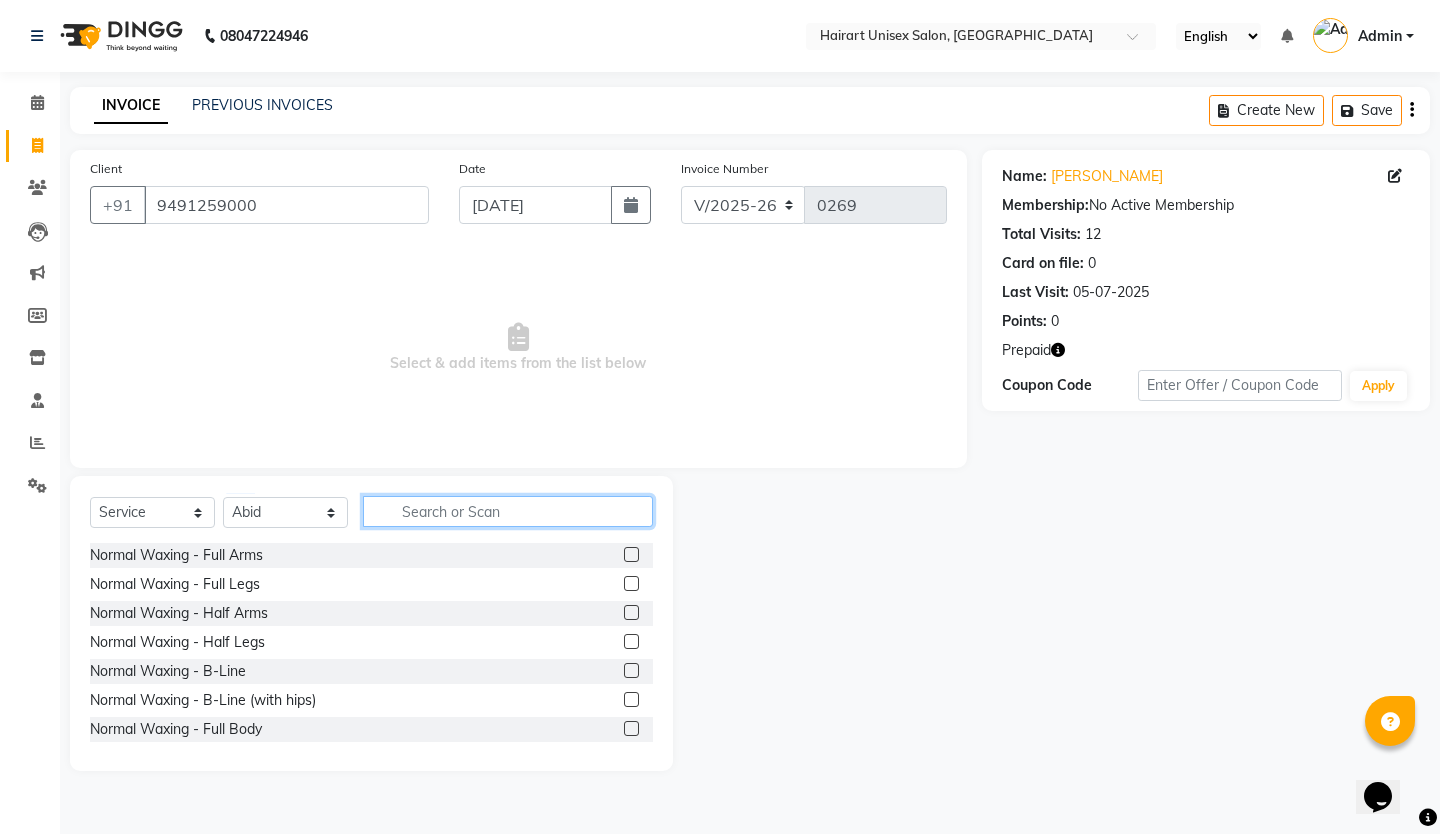 click 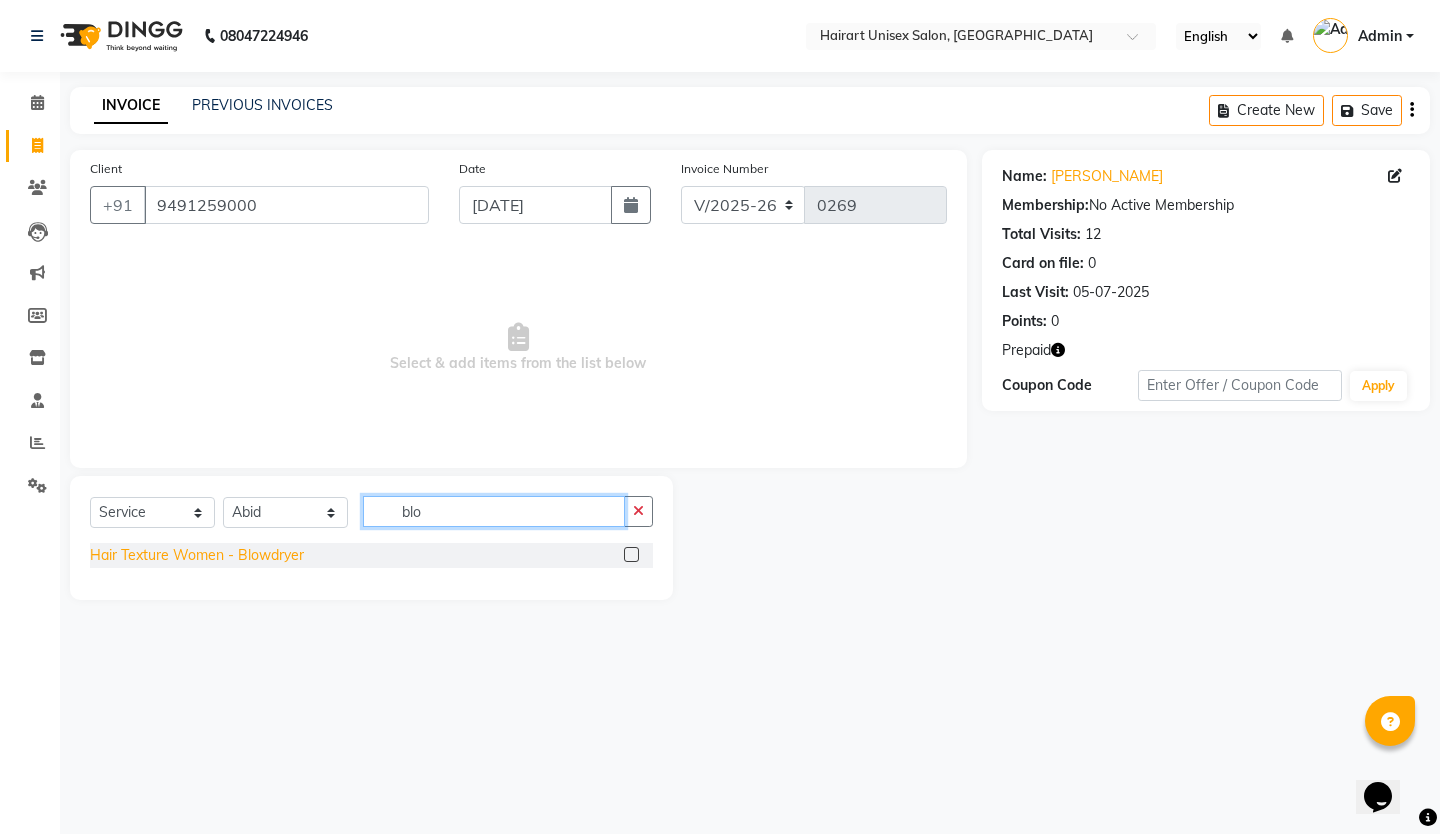 type on "blo" 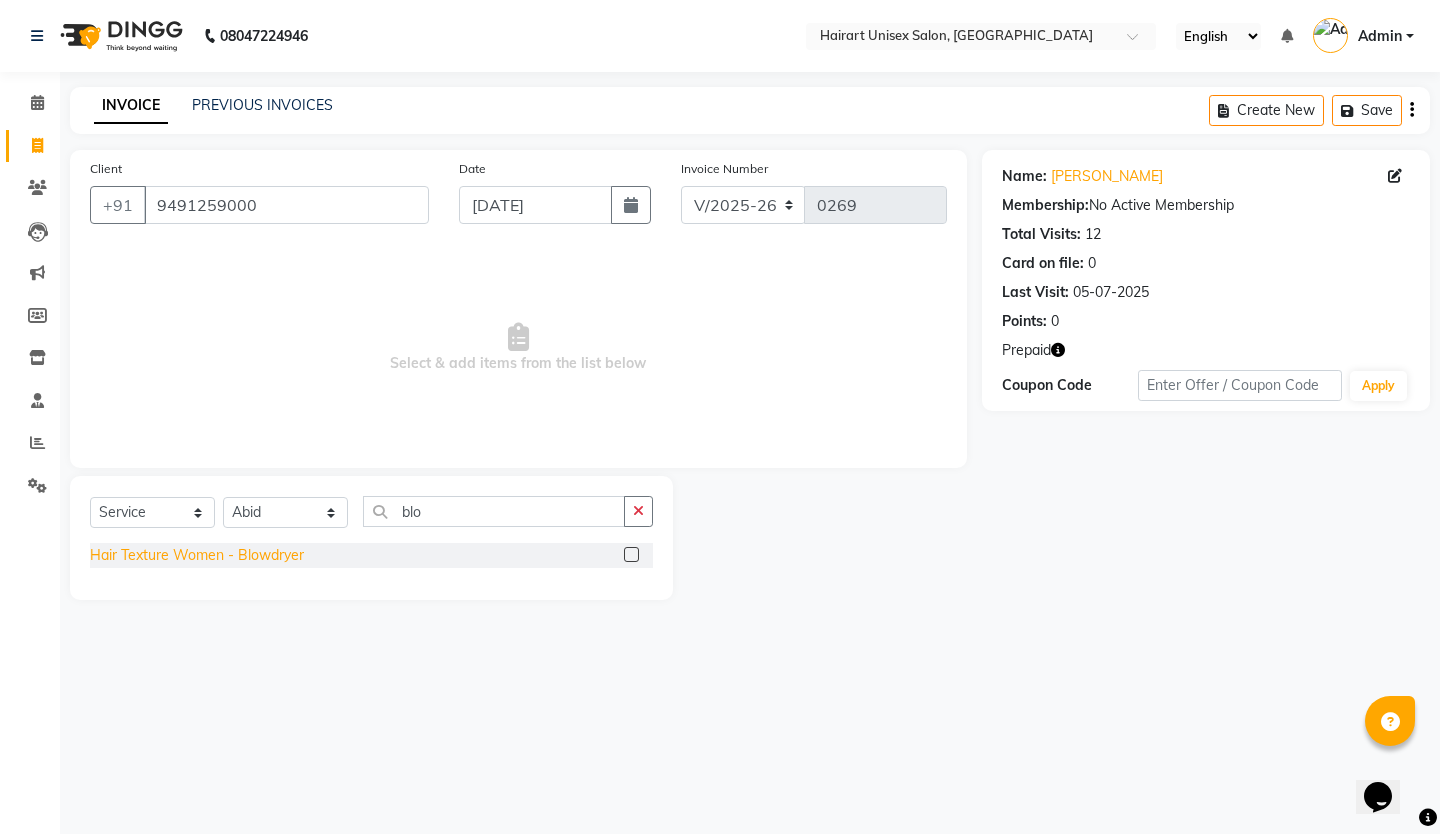 click on "Hair Texture Women - Blowdryer" 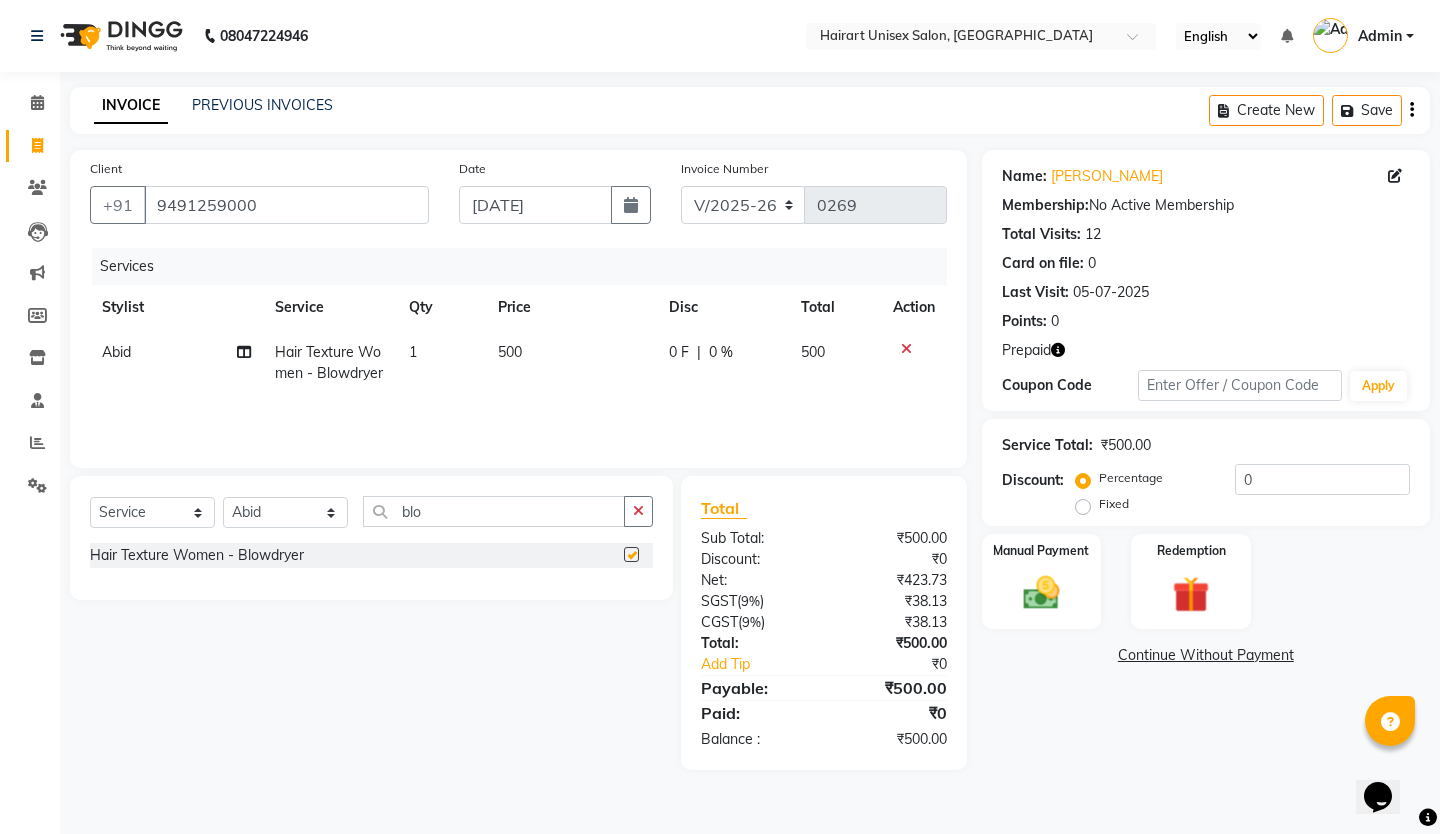 checkbox on "false" 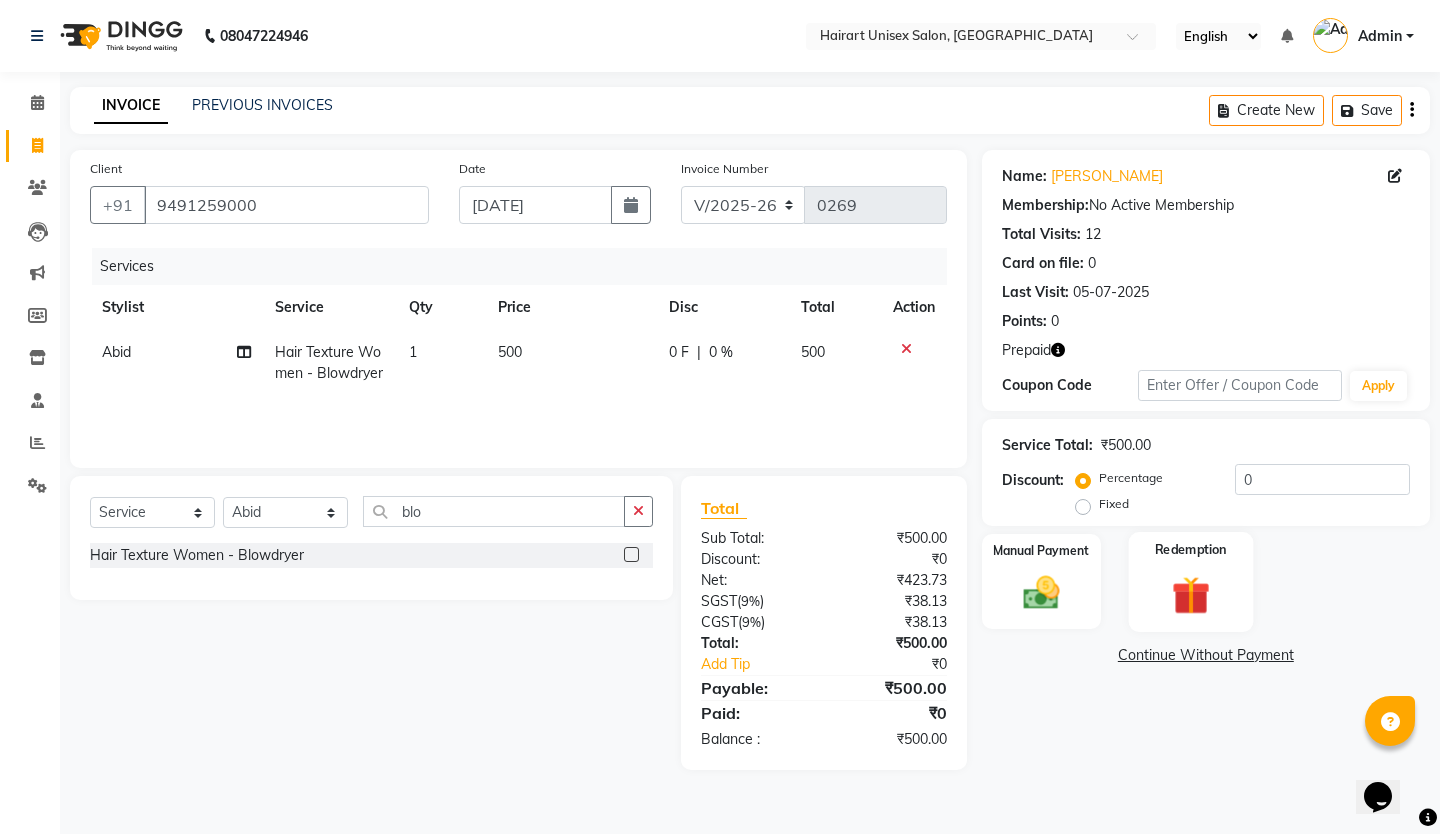 click on "Redemption" 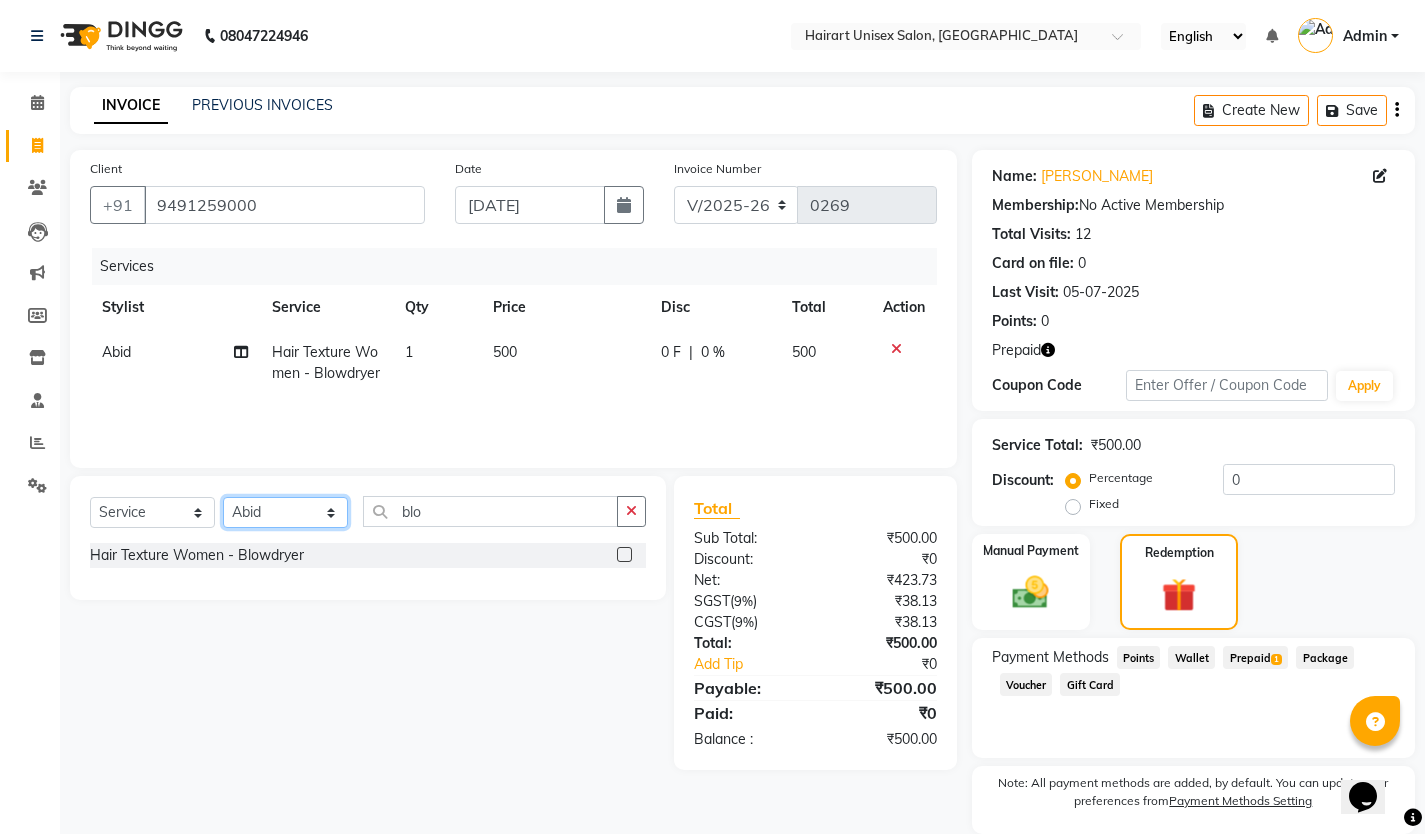 click on "Select Stylist [PERSON_NAME] [PERSON_NAME] [PERSON_NAME] Shyam [PERSON_NAME] [PERSON_NAME]" 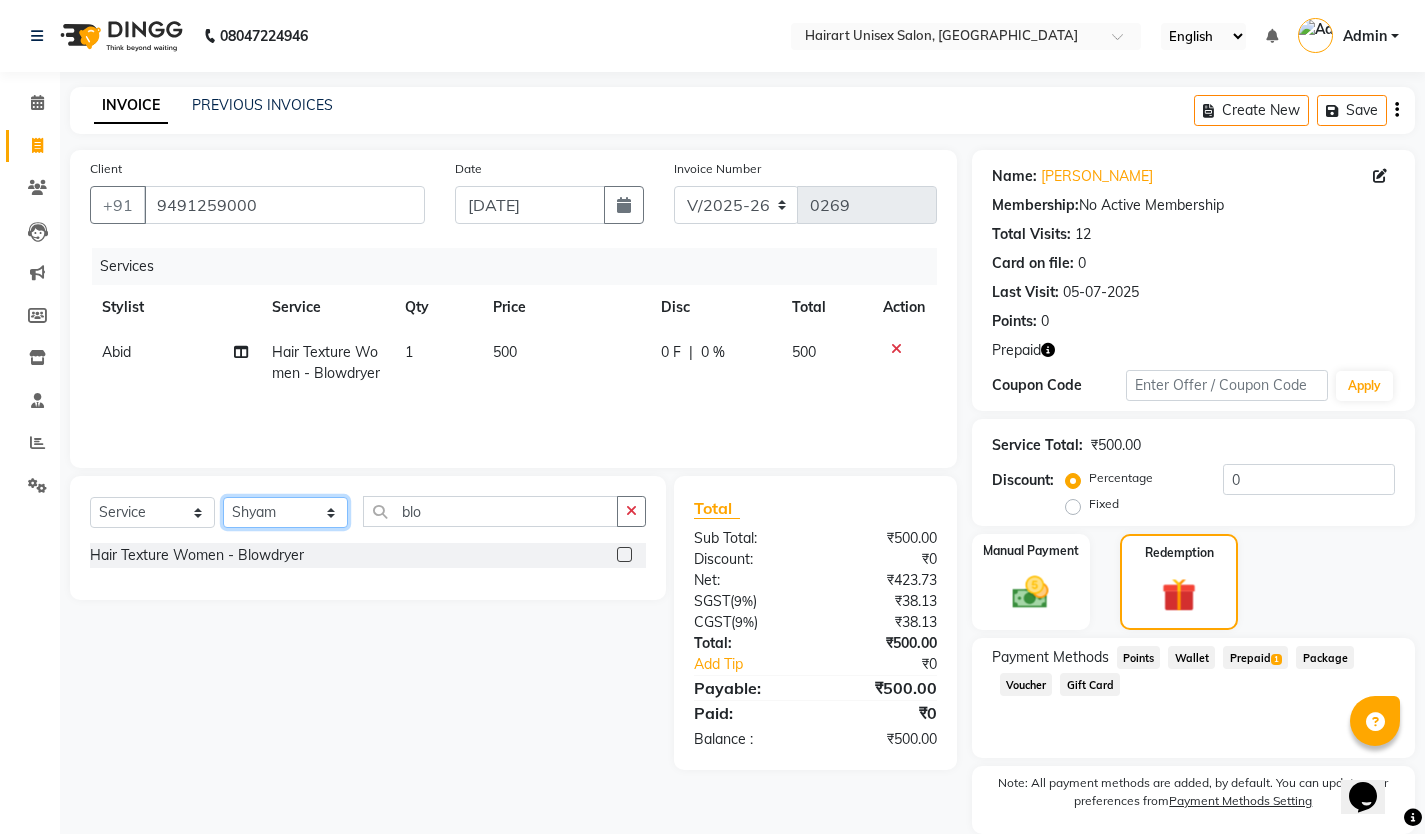 click on "Select Stylist [PERSON_NAME] [PERSON_NAME] [PERSON_NAME] Shyam [PERSON_NAME] [PERSON_NAME]" 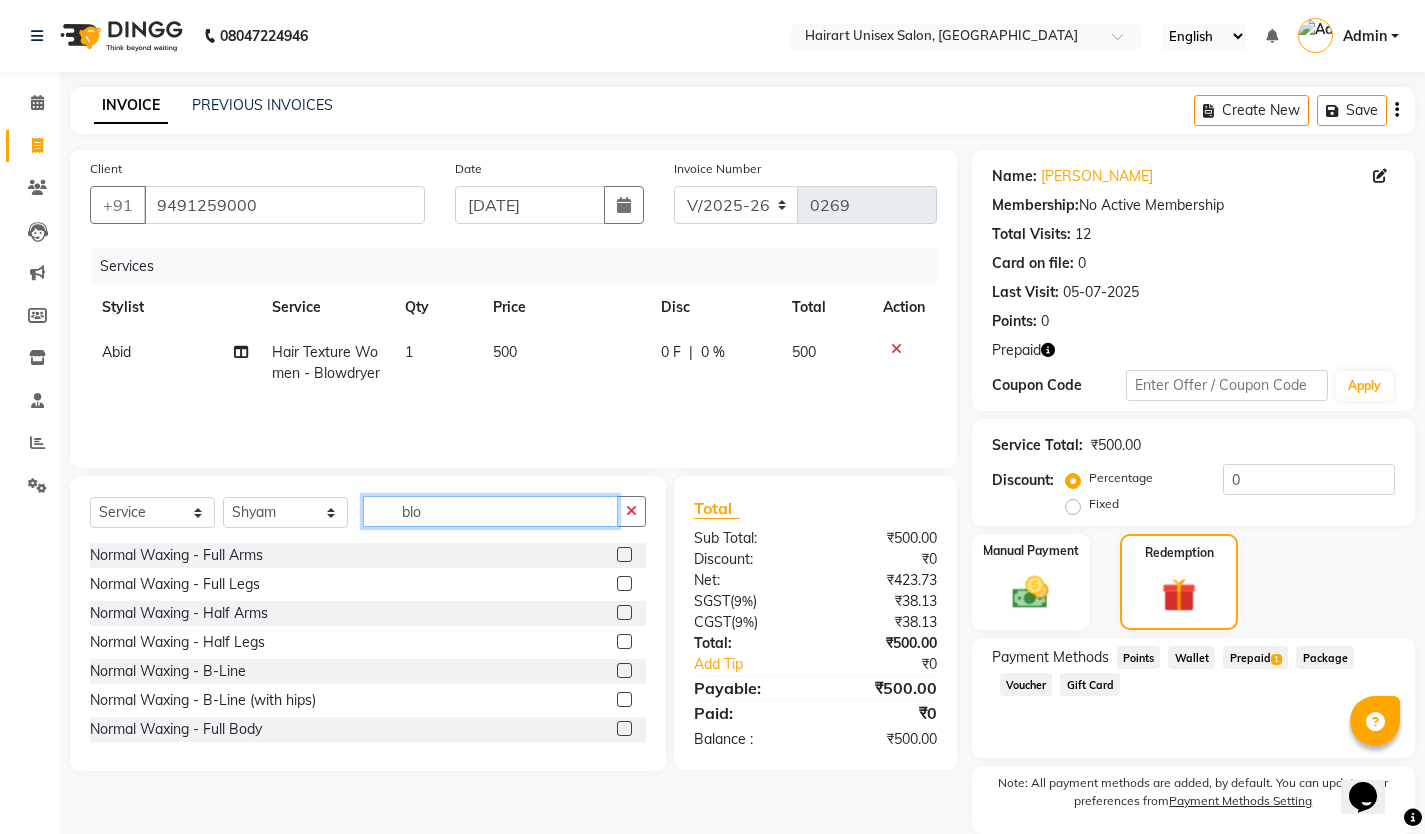 click on "blo" 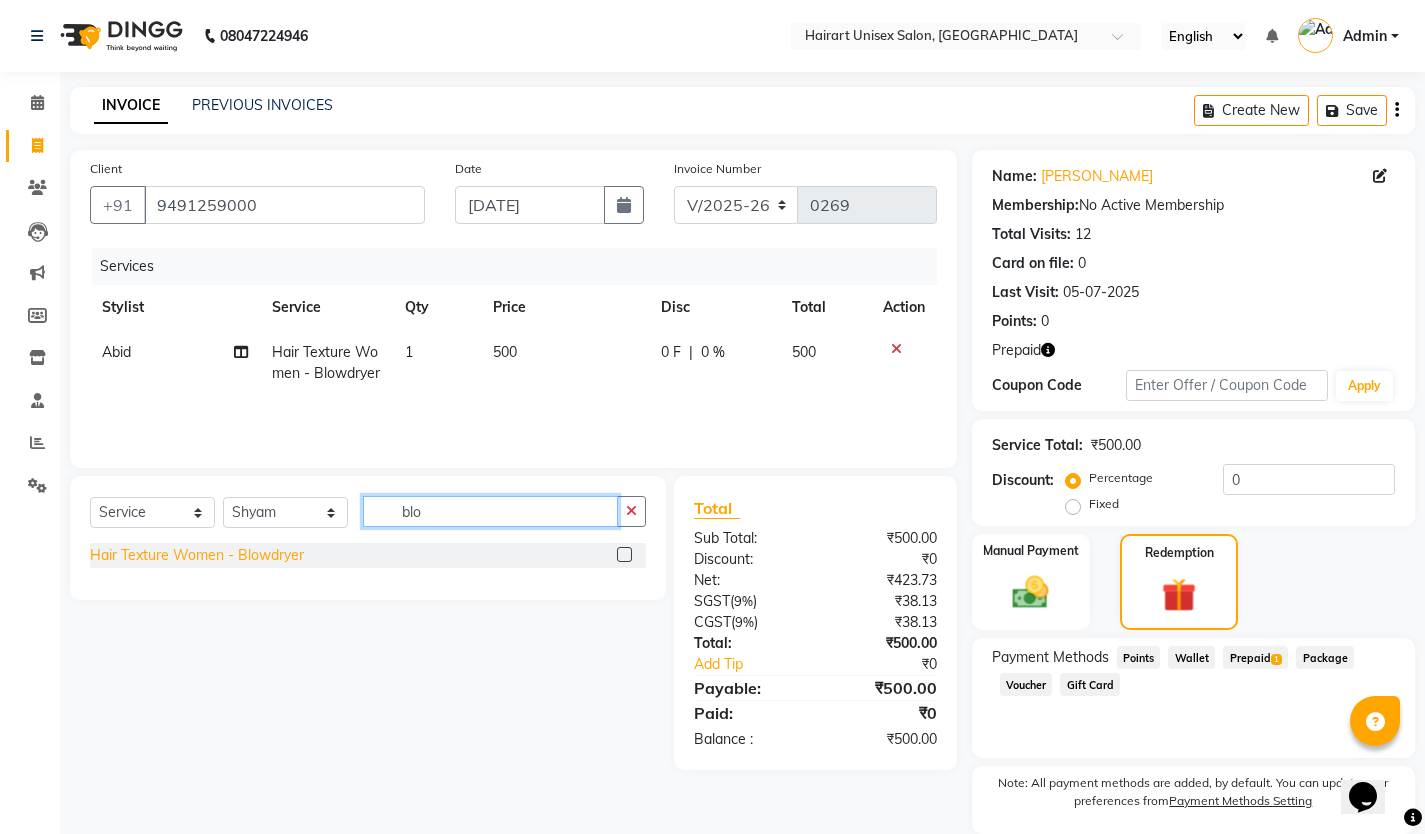type on "blo" 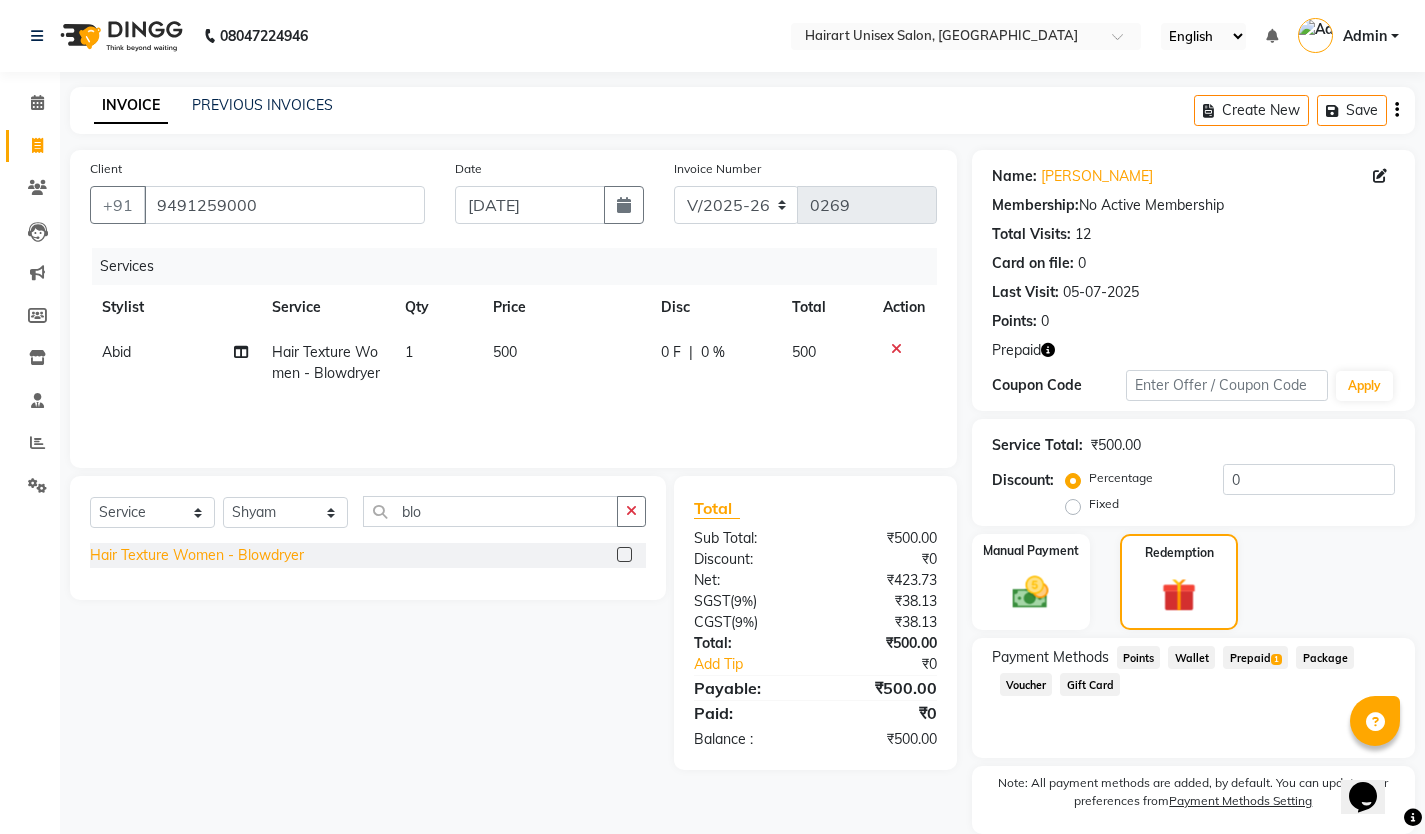 click on "Hair Texture Women - Blowdryer" 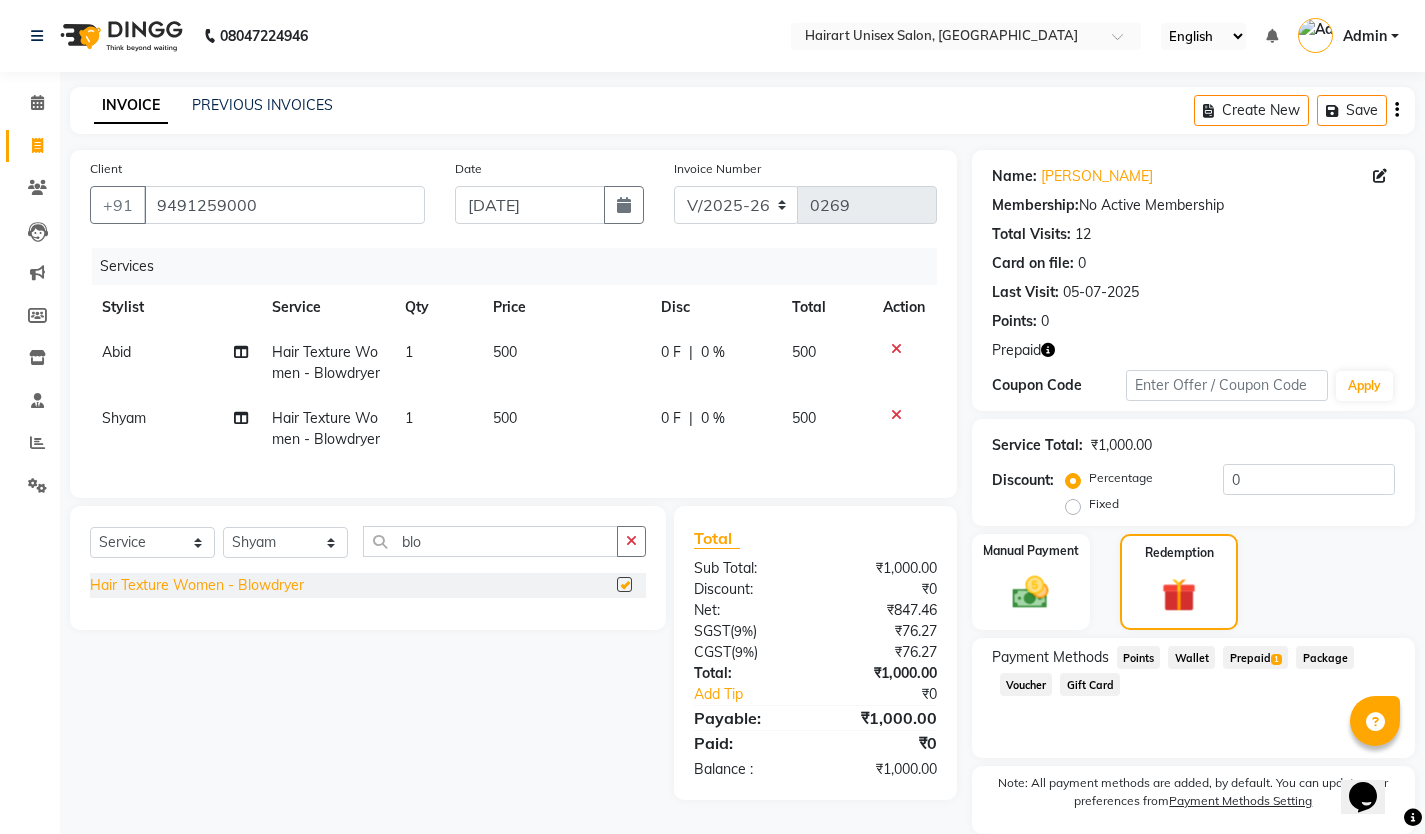 checkbox on "false" 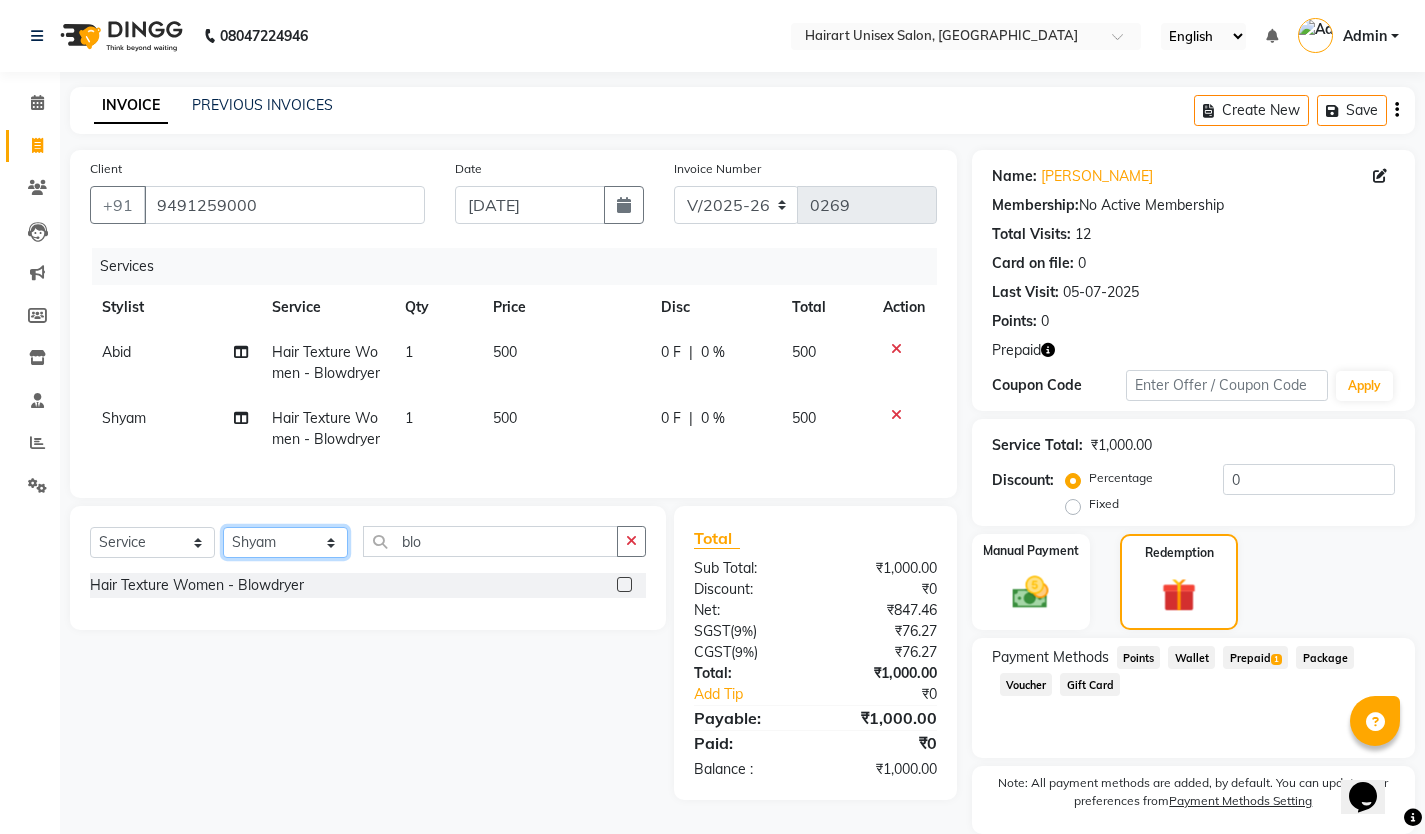click on "Select Stylist [PERSON_NAME] [PERSON_NAME] [PERSON_NAME] Shyam [PERSON_NAME] [PERSON_NAME]" 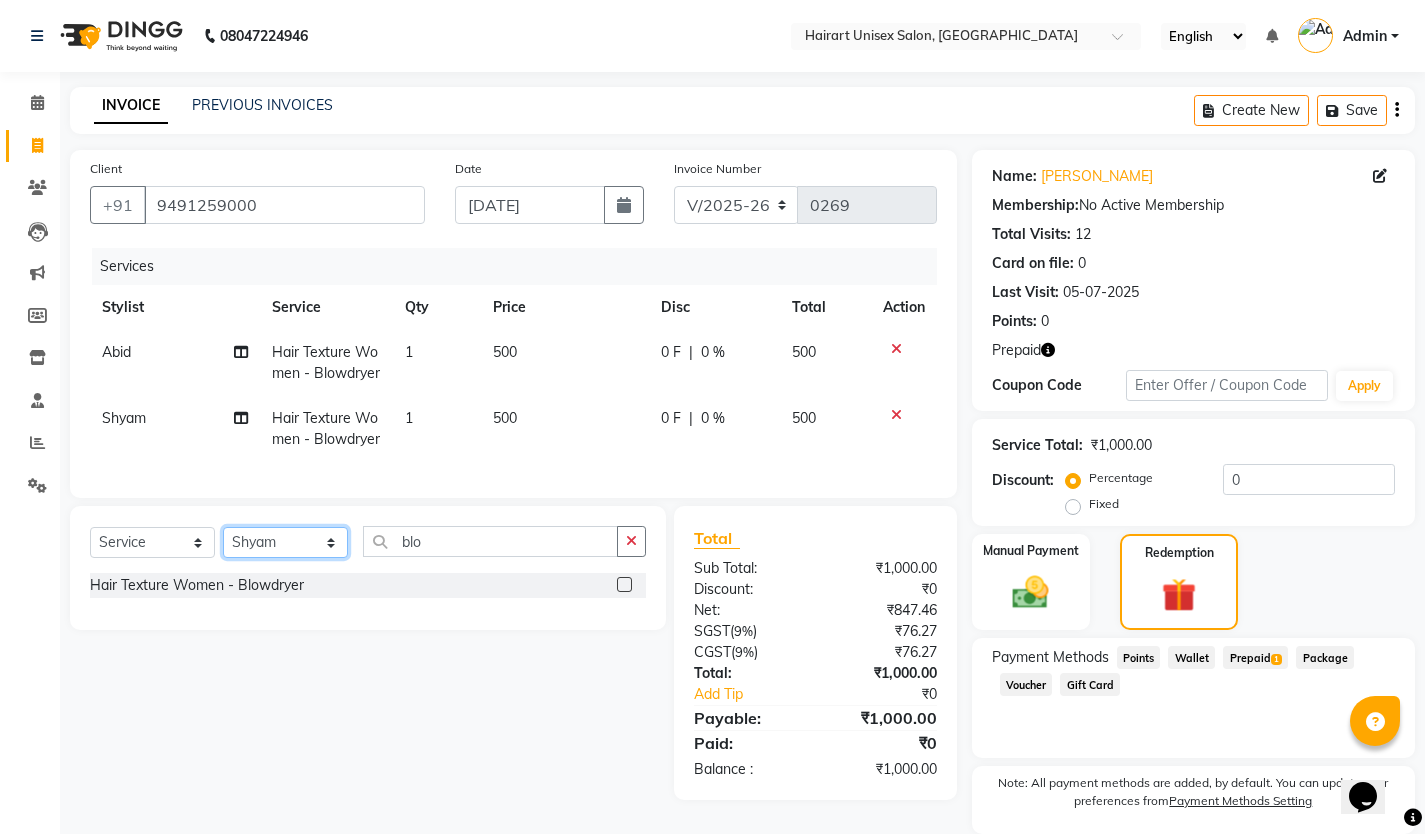 select on "39570" 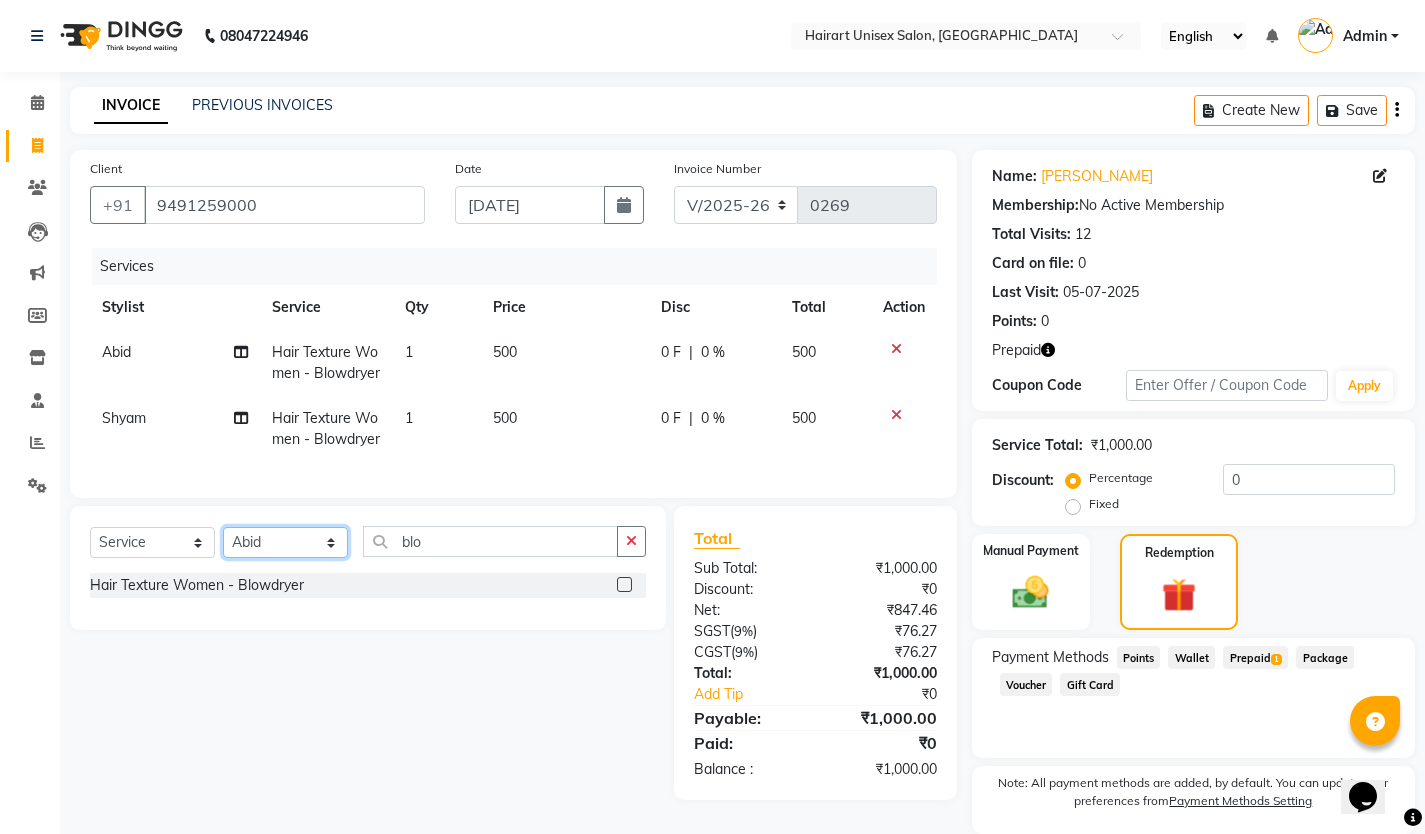 click on "Select Stylist [PERSON_NAME] [PERSON_NAME] [PERSON_NAME] Shyam [PERSON_NAME] [PERSON_NAME]" 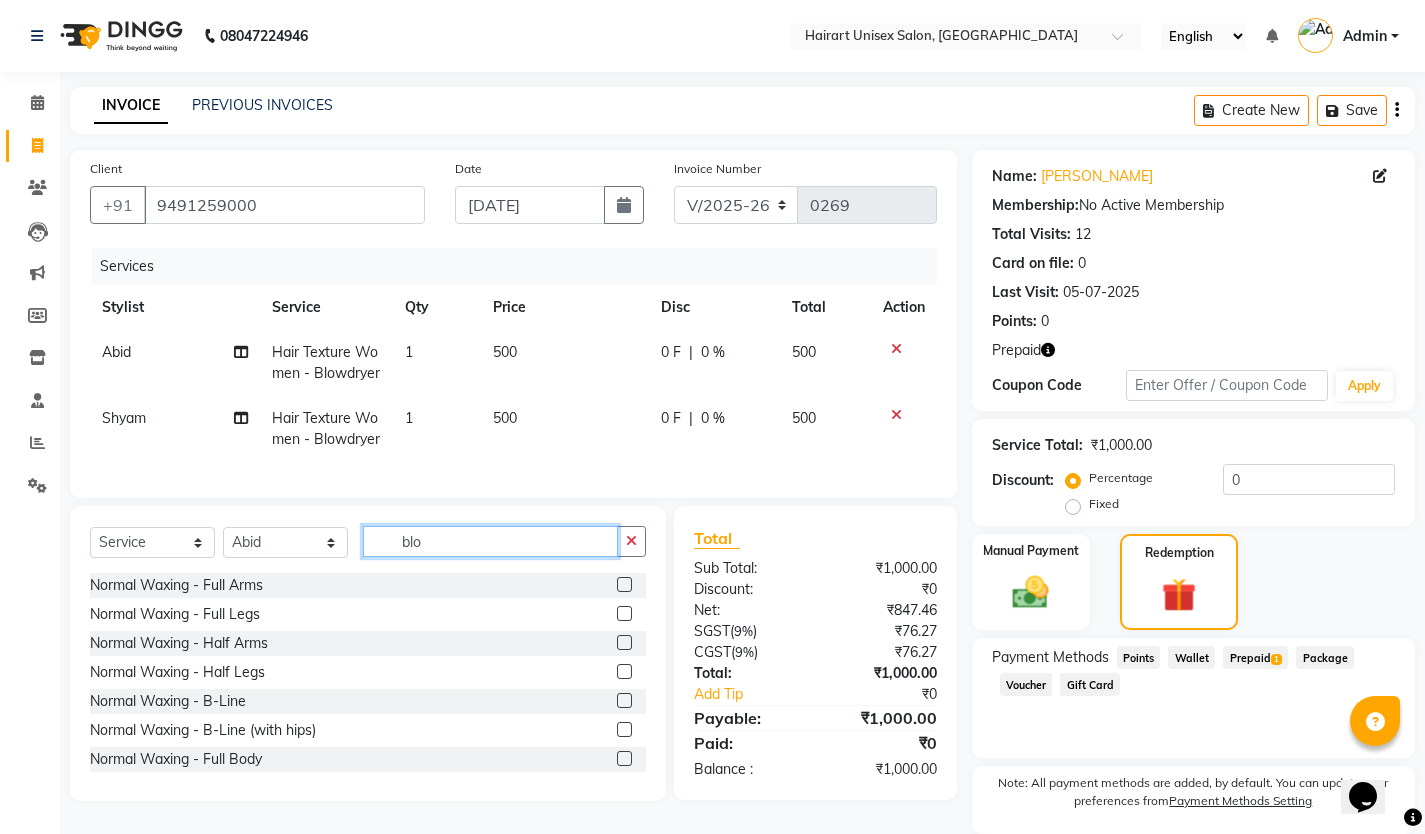 click on "blo" 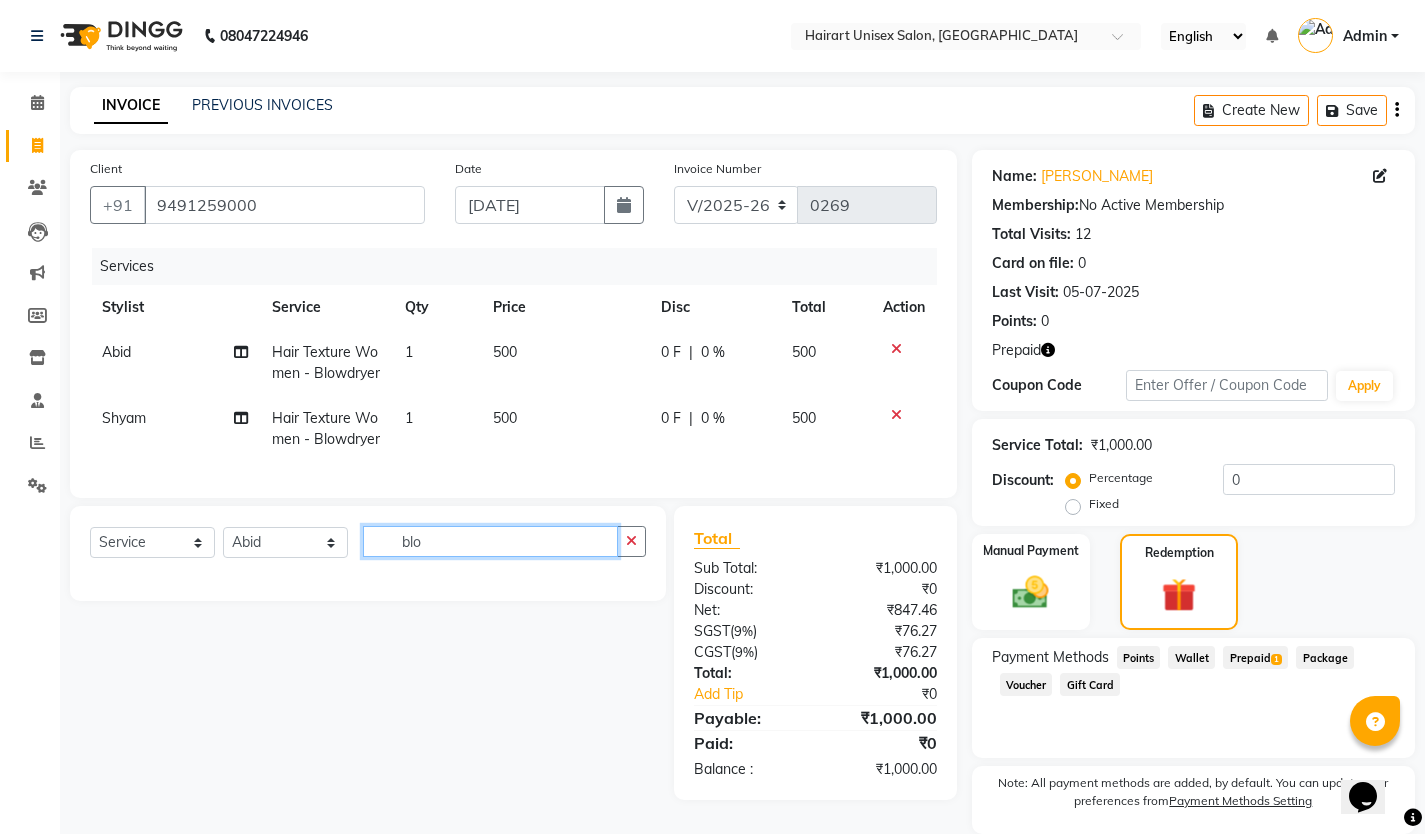 type on "blo" 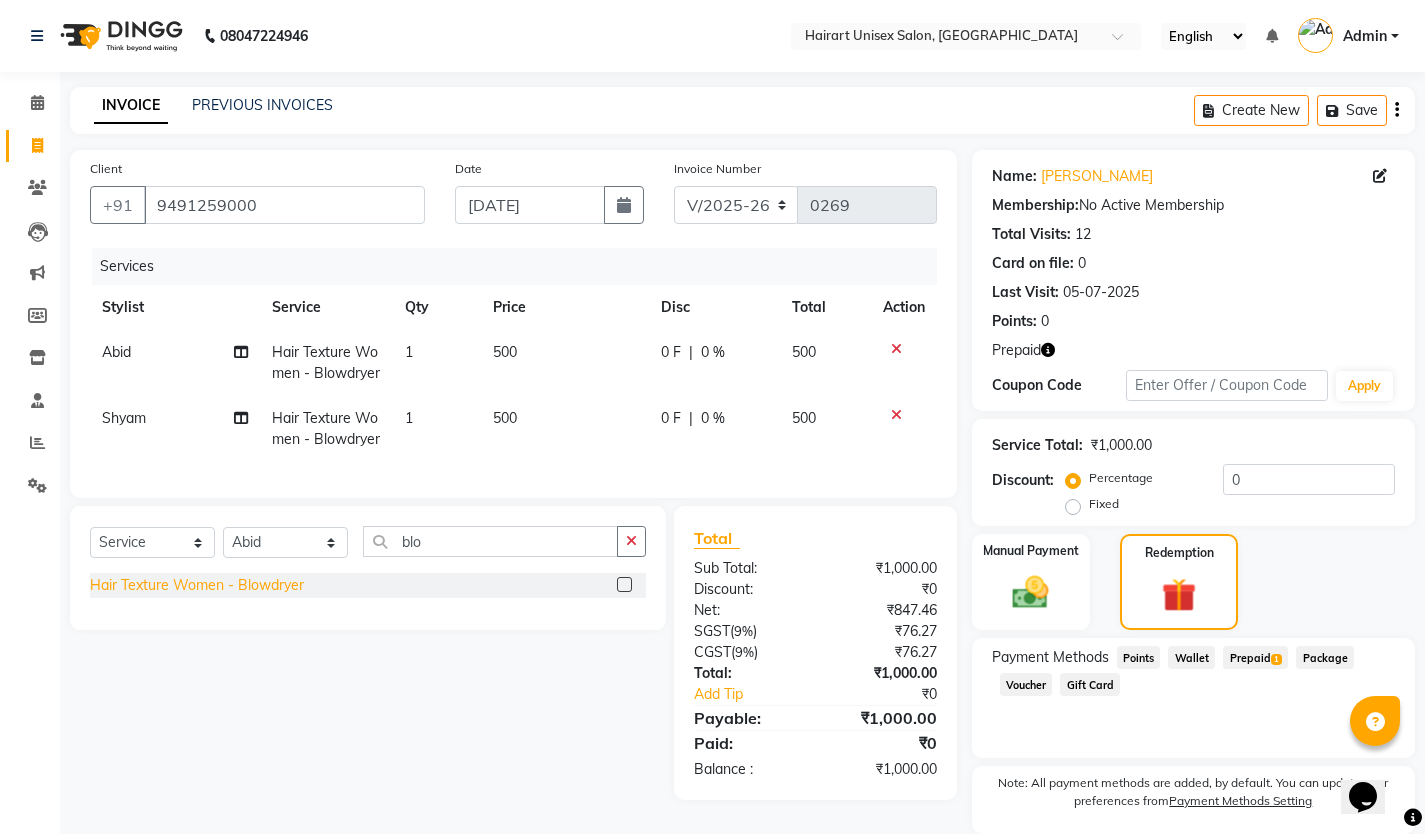 click on "Hair Texture Women - Blowdryer" 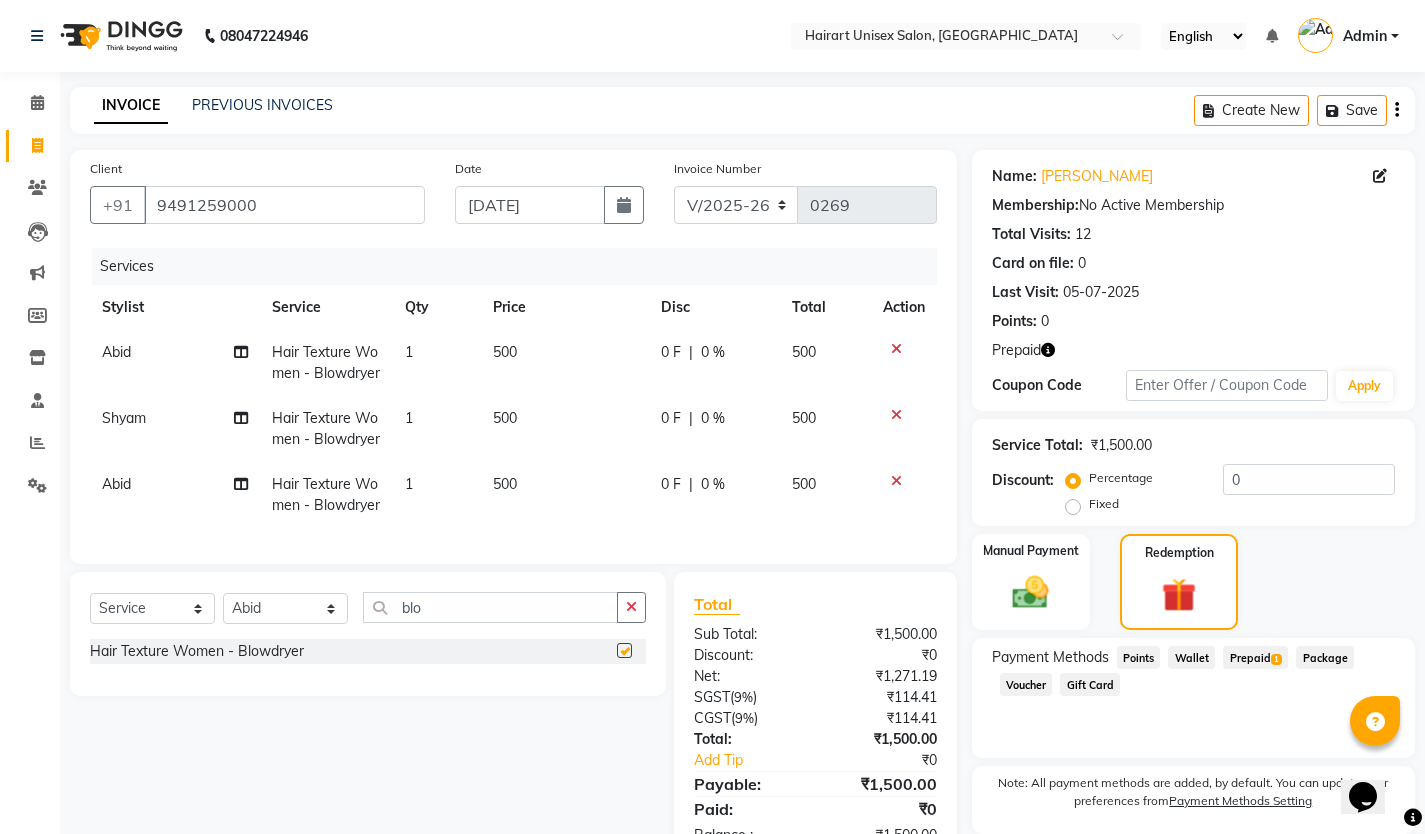 checkbox on "false" 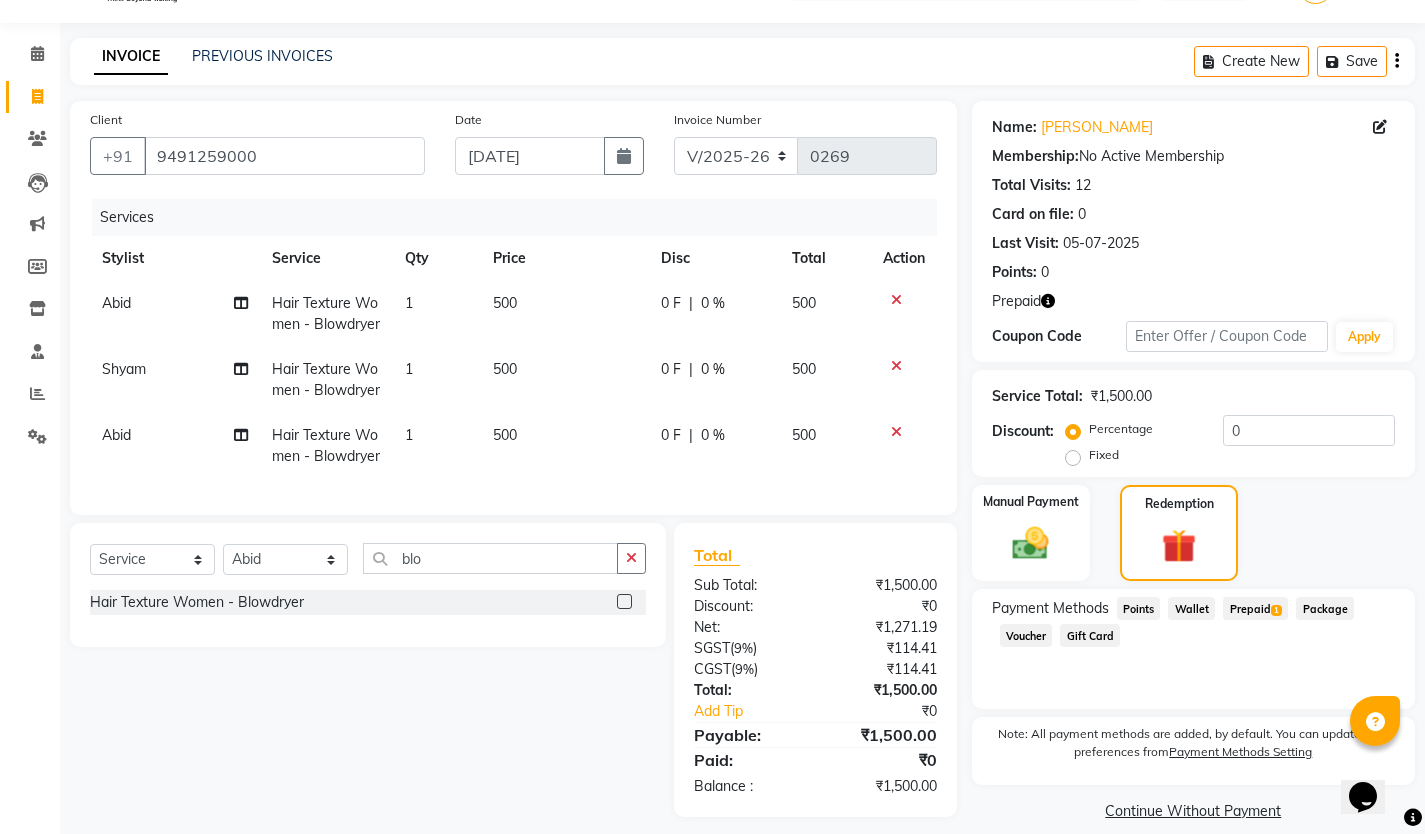 scroll, scrollTop: 77, scrollLeft: 0, axis: vertical 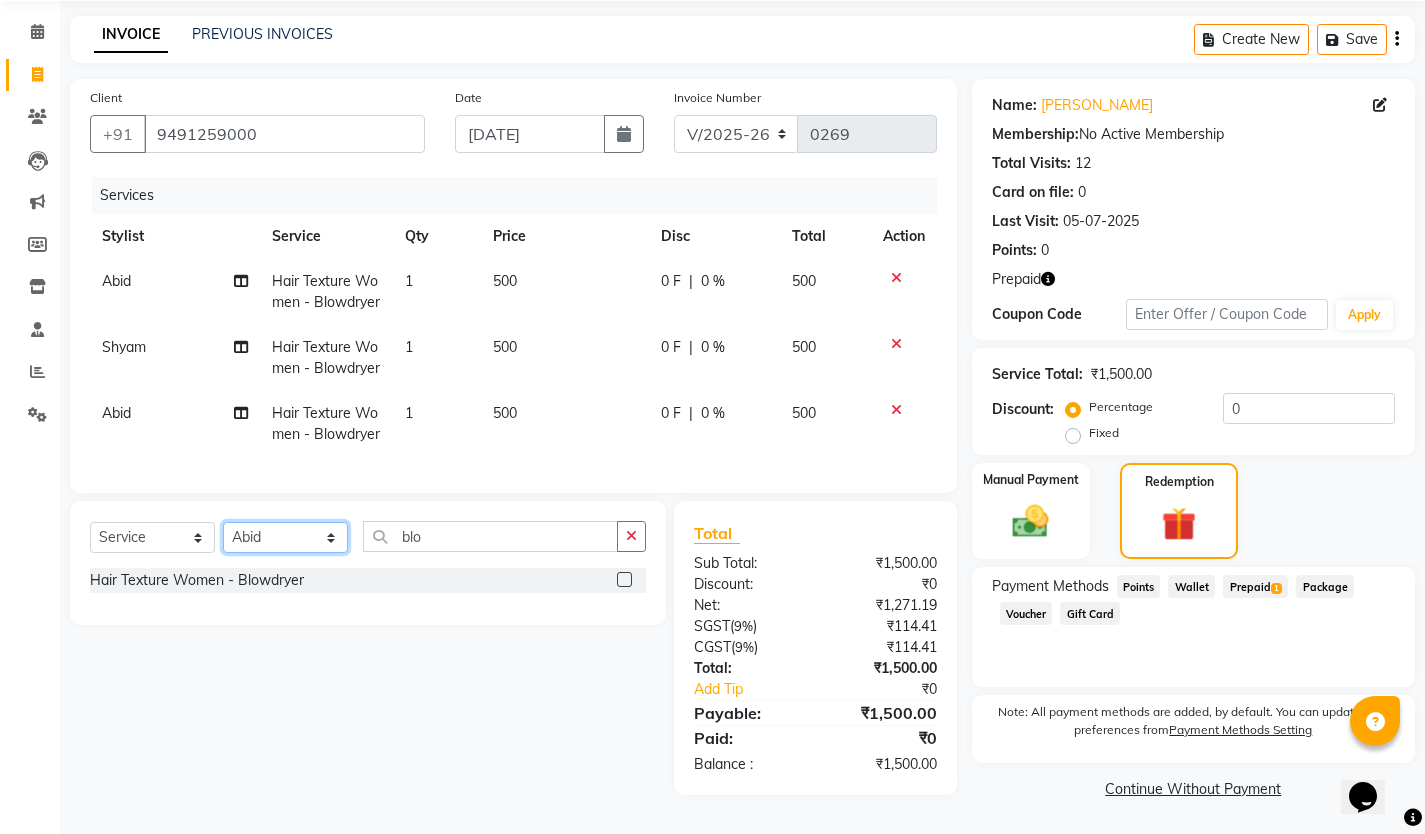 click on "Select Stylist [PERSON_NAME] [PERSON_NAME] [PERSON_NAME] Shyam [PERSON_NAME] [PERSON_NAME]" 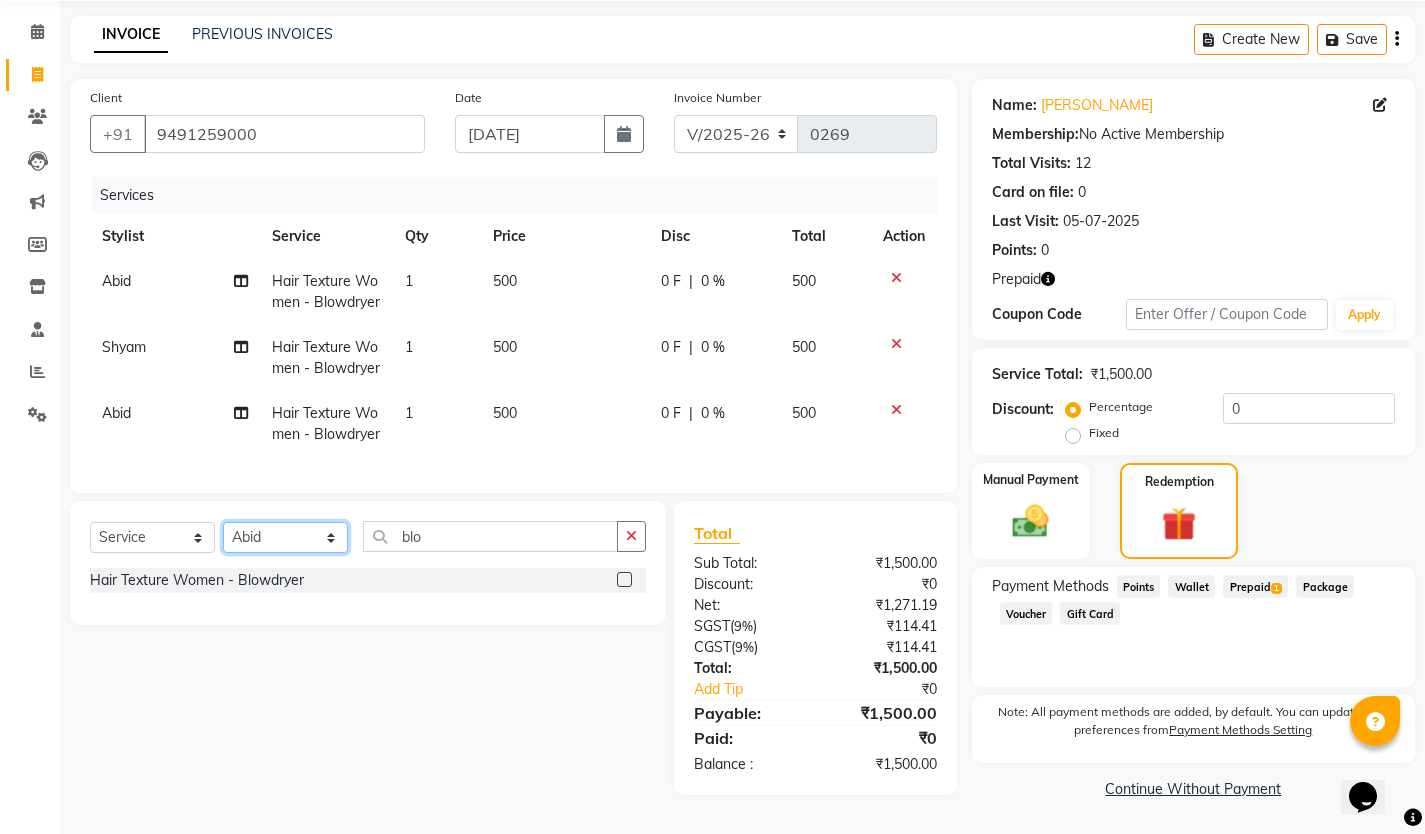 select on "39574" 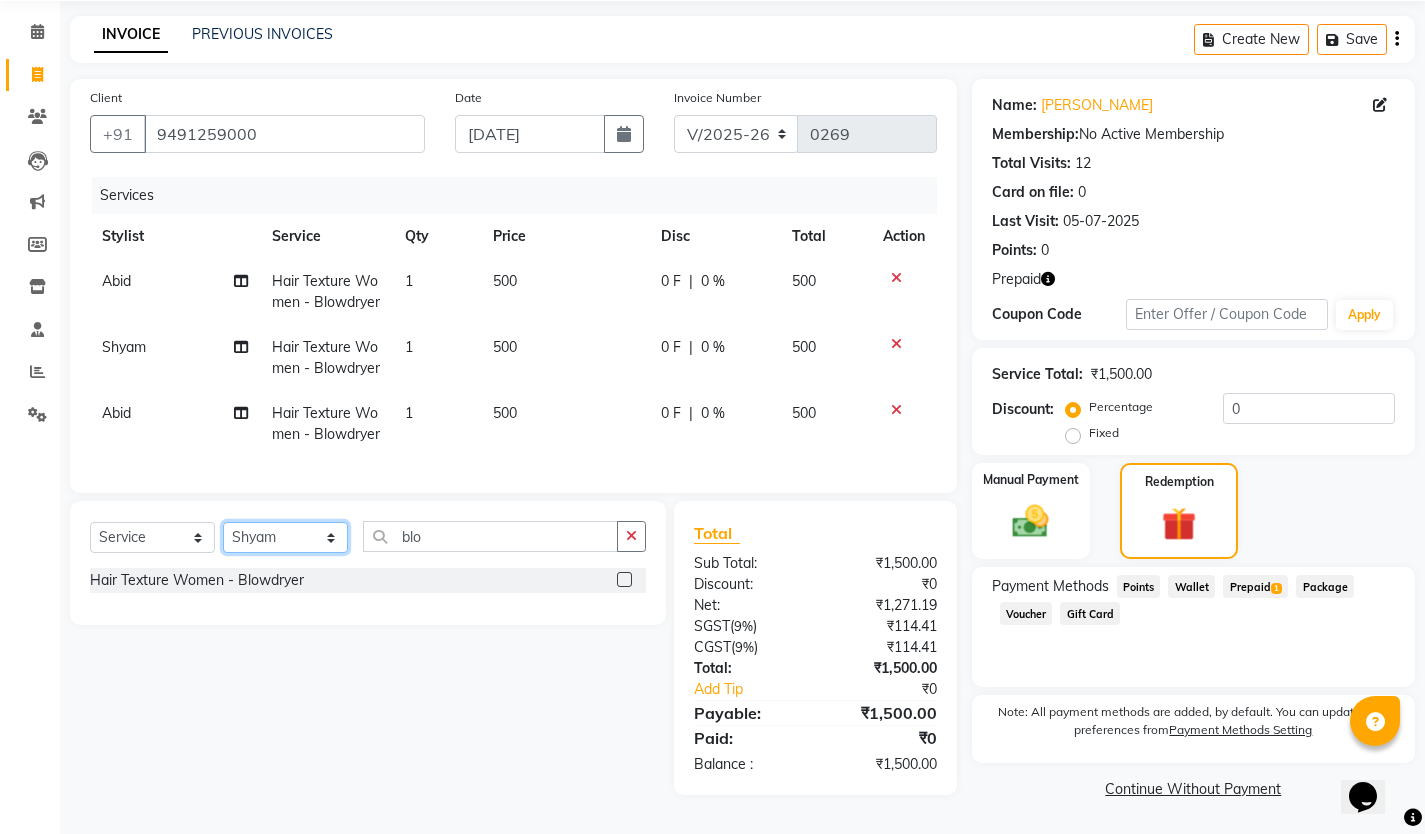 click on "Select Stylist [PERSON_NAME] [PERSON_NAME] [PERSON_NAME] Shyam [PERSON_NAME] [PERSON_NAME]" 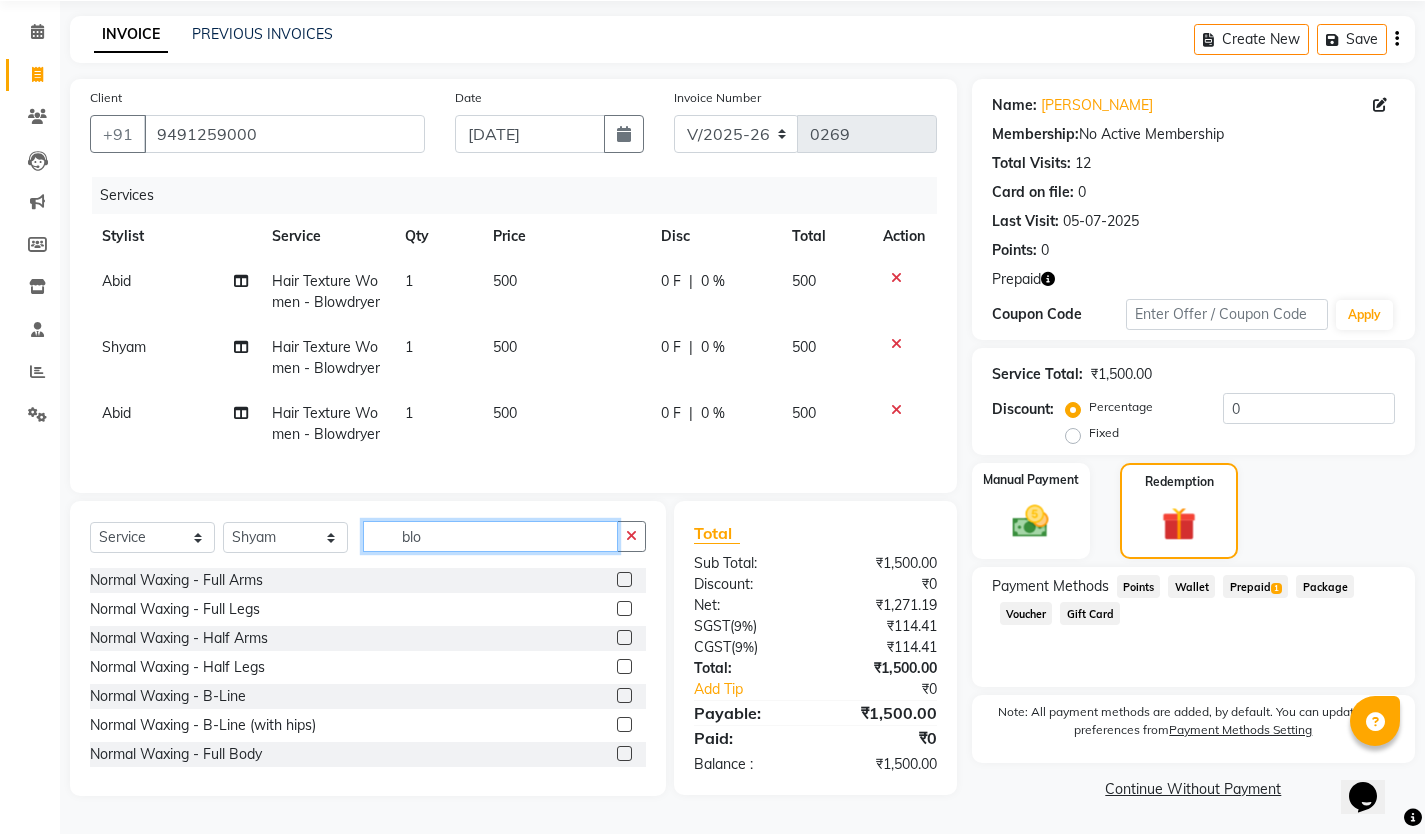 click on "blo" 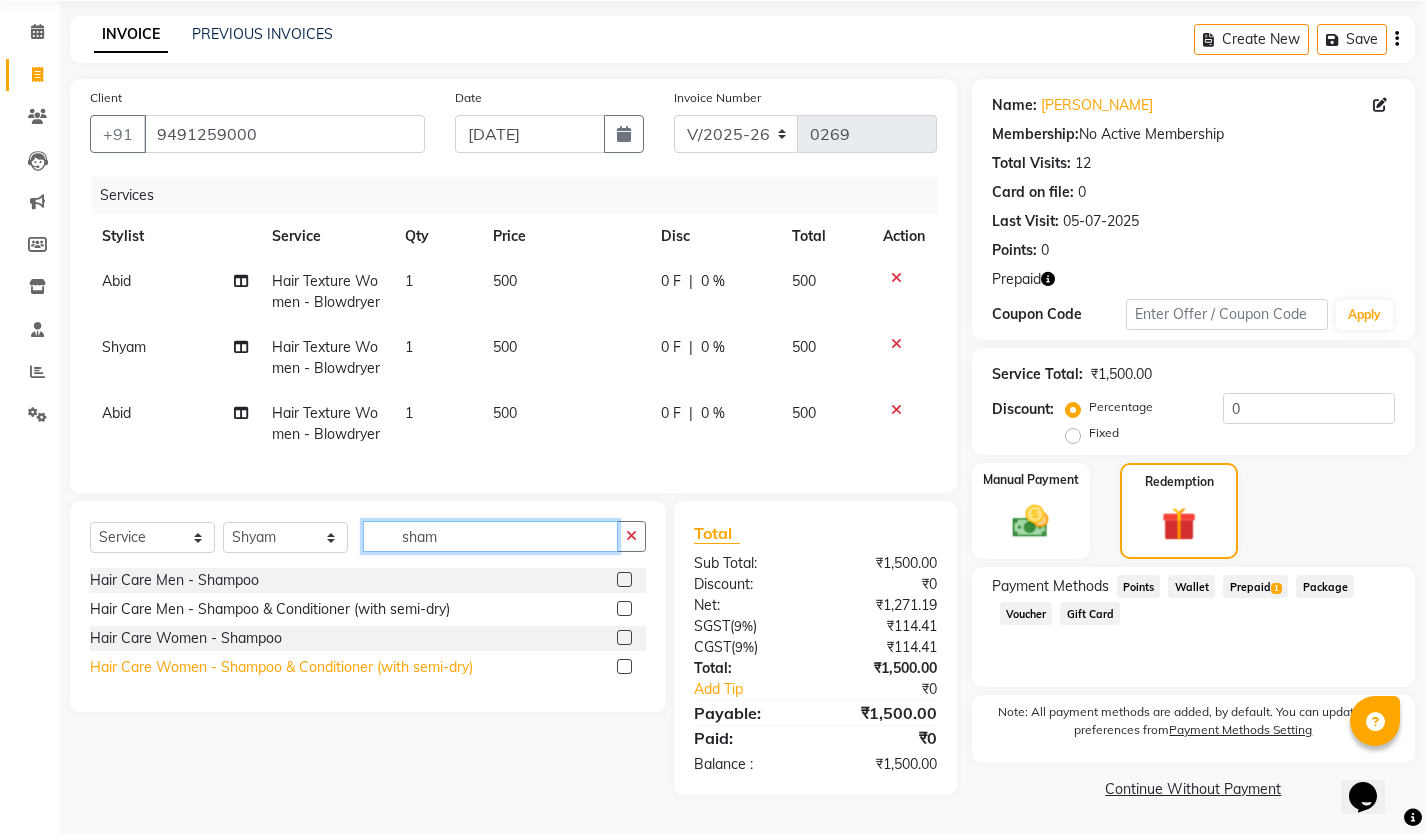 type on "sham" 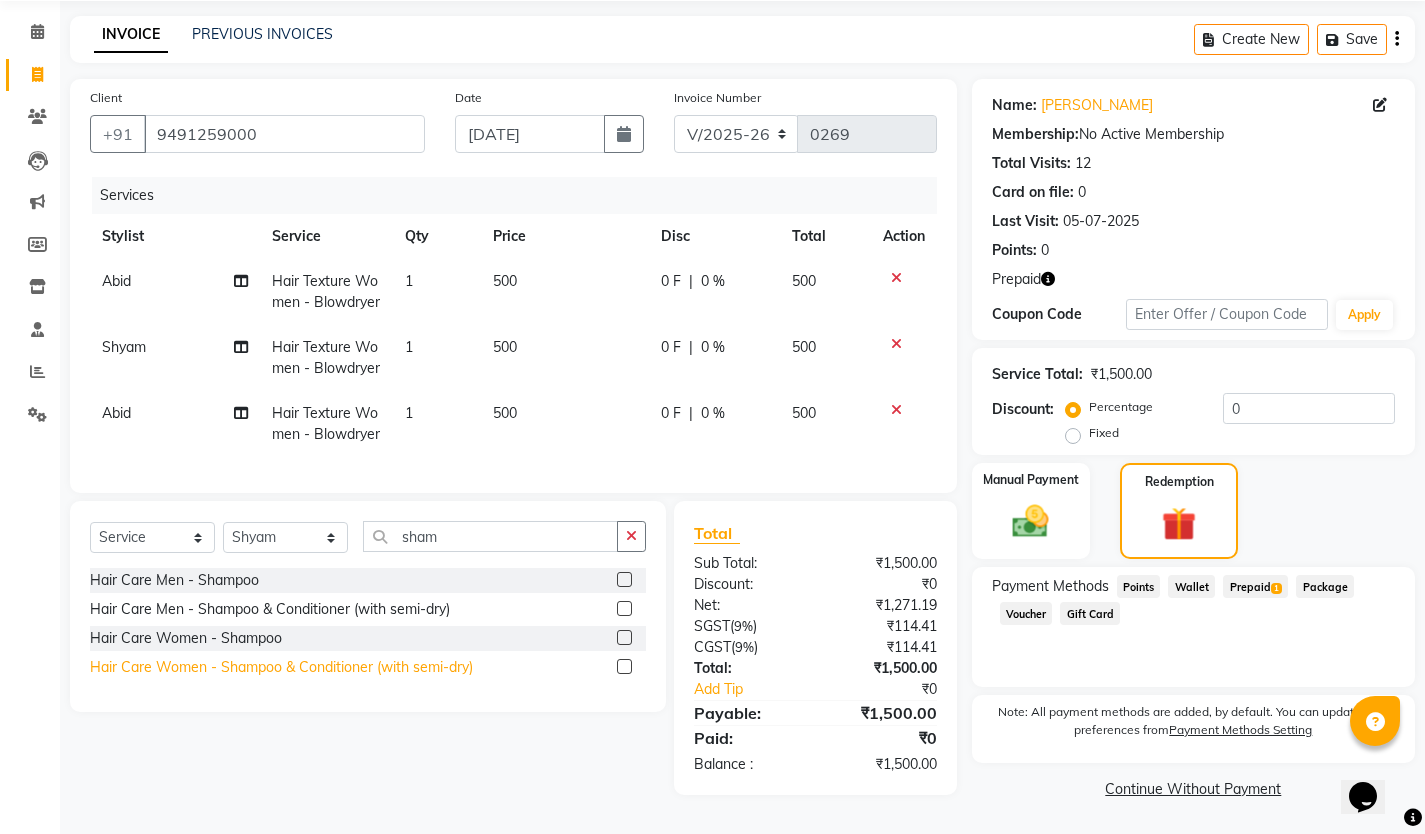 click on "Hair Care Women - Shampoo & Conditioner (with semi-dry)" 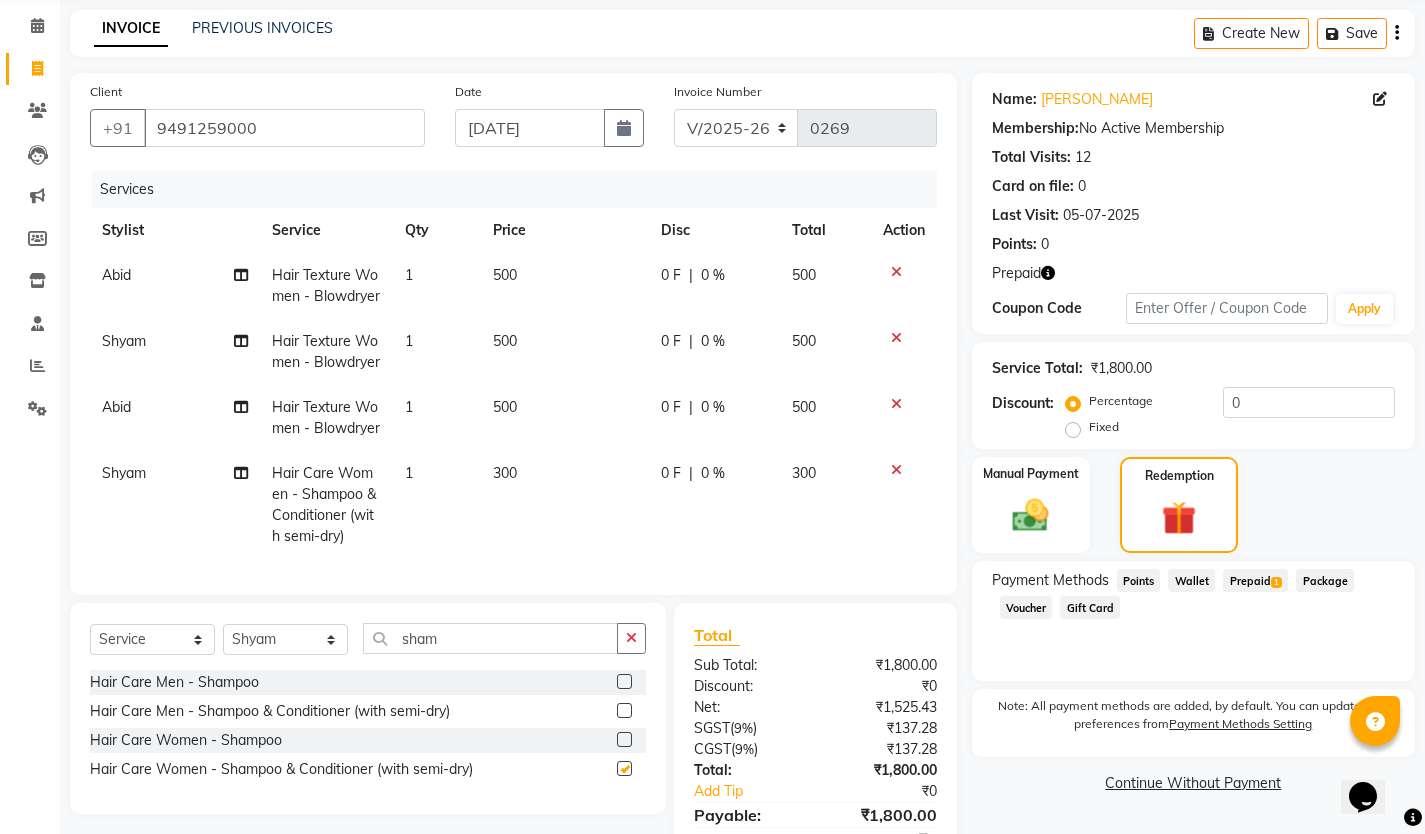 checkbox on "false" 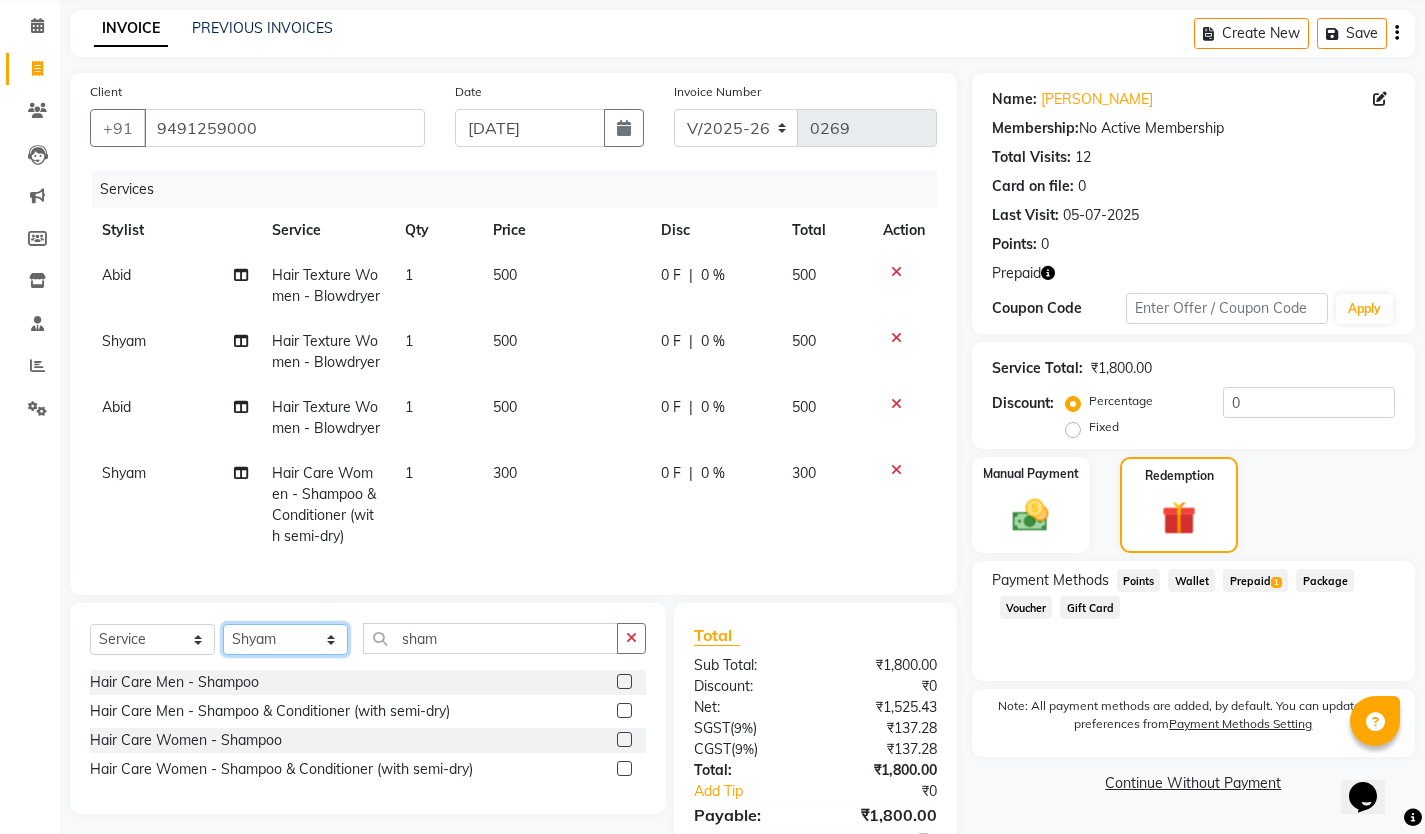 click on "Select Stylist [PERSON_NAME] [PERSON_NAME] [PERSON_NAME] Shyam [PERSON_NAME] [PERSON_NAME]" 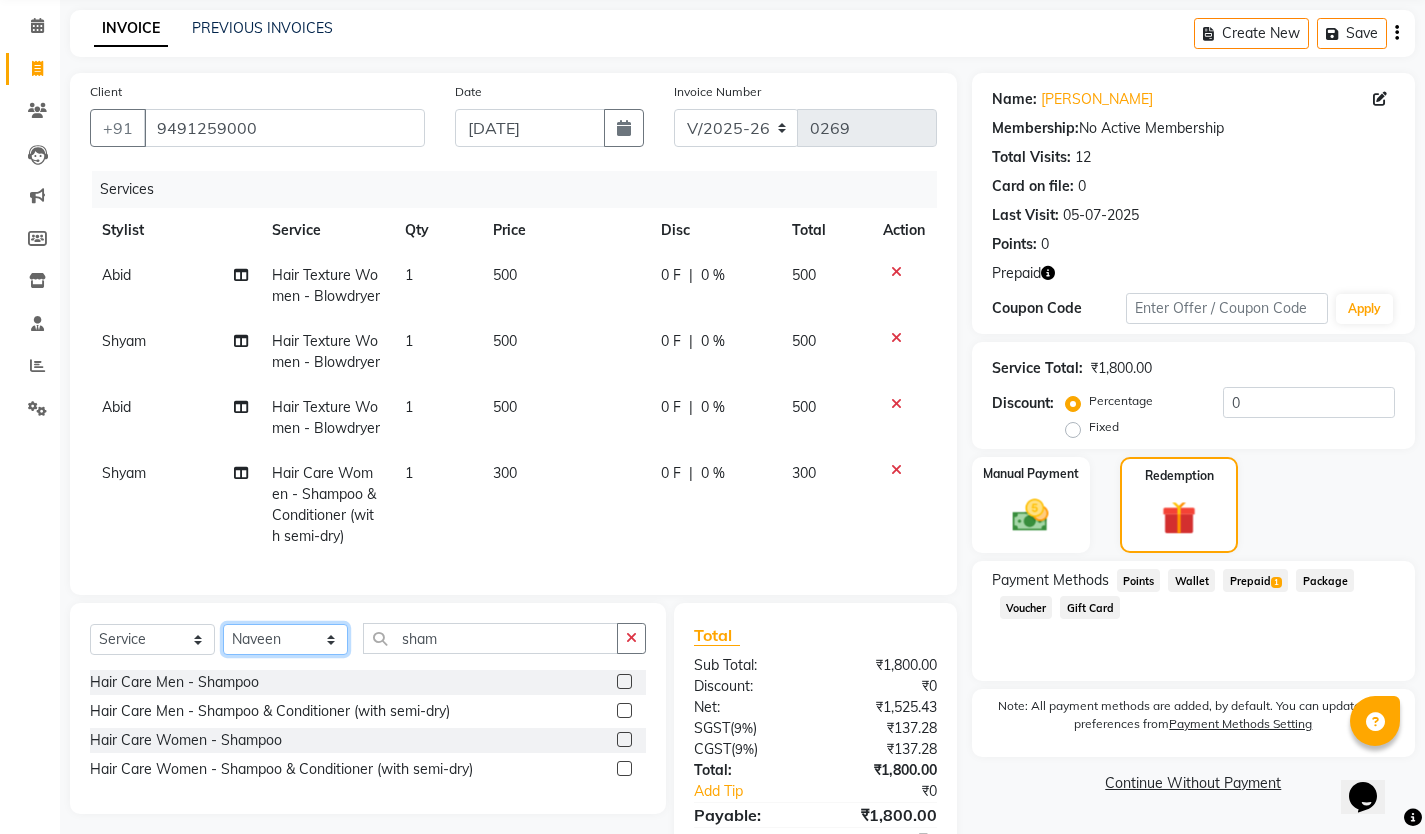 click on "Select Stylist [PERSON_NAME] [PERSON_NAME] [PERSON_NAME] Shyam [PERSON_NAME] [PERSON_NAME]" 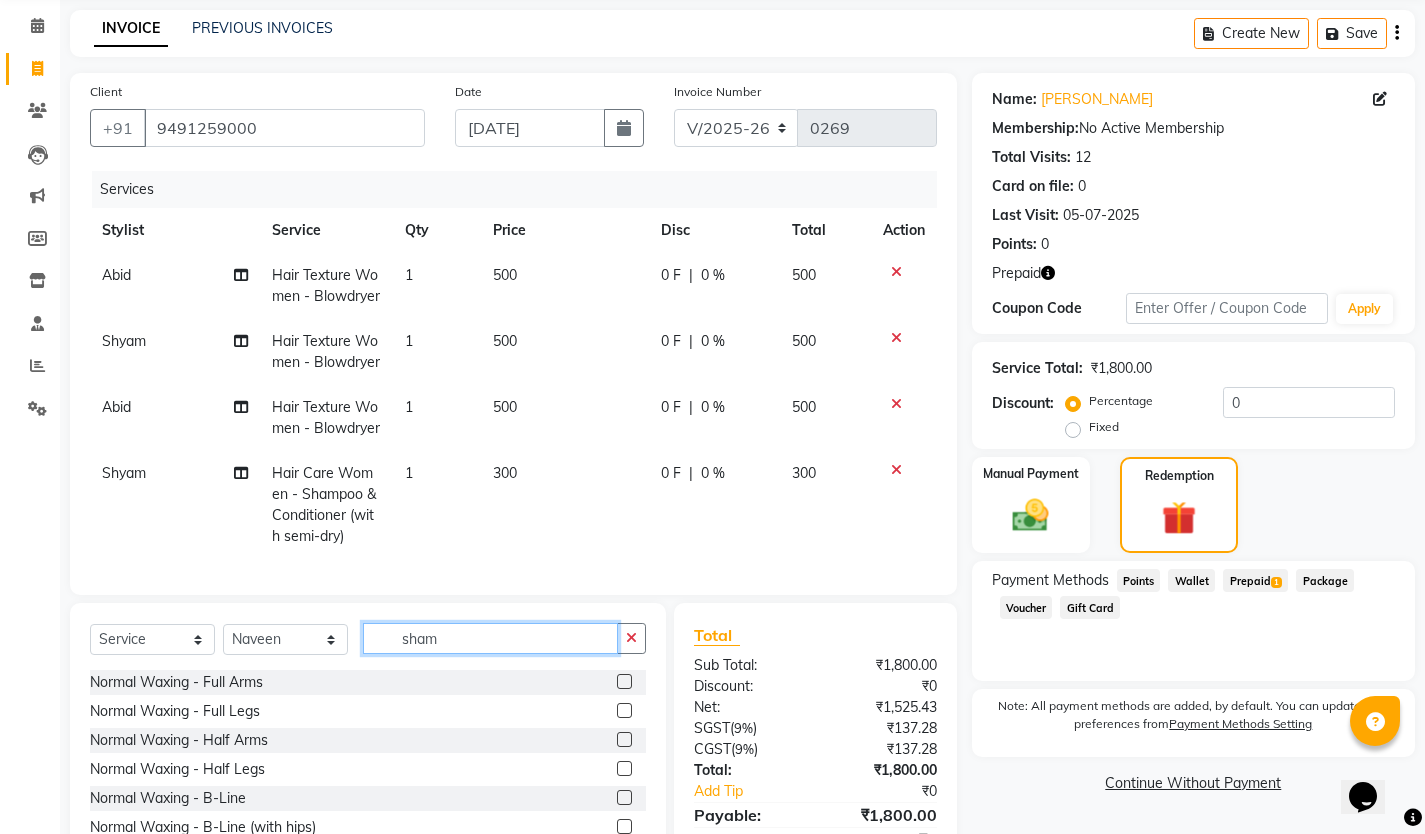 click on "sham" 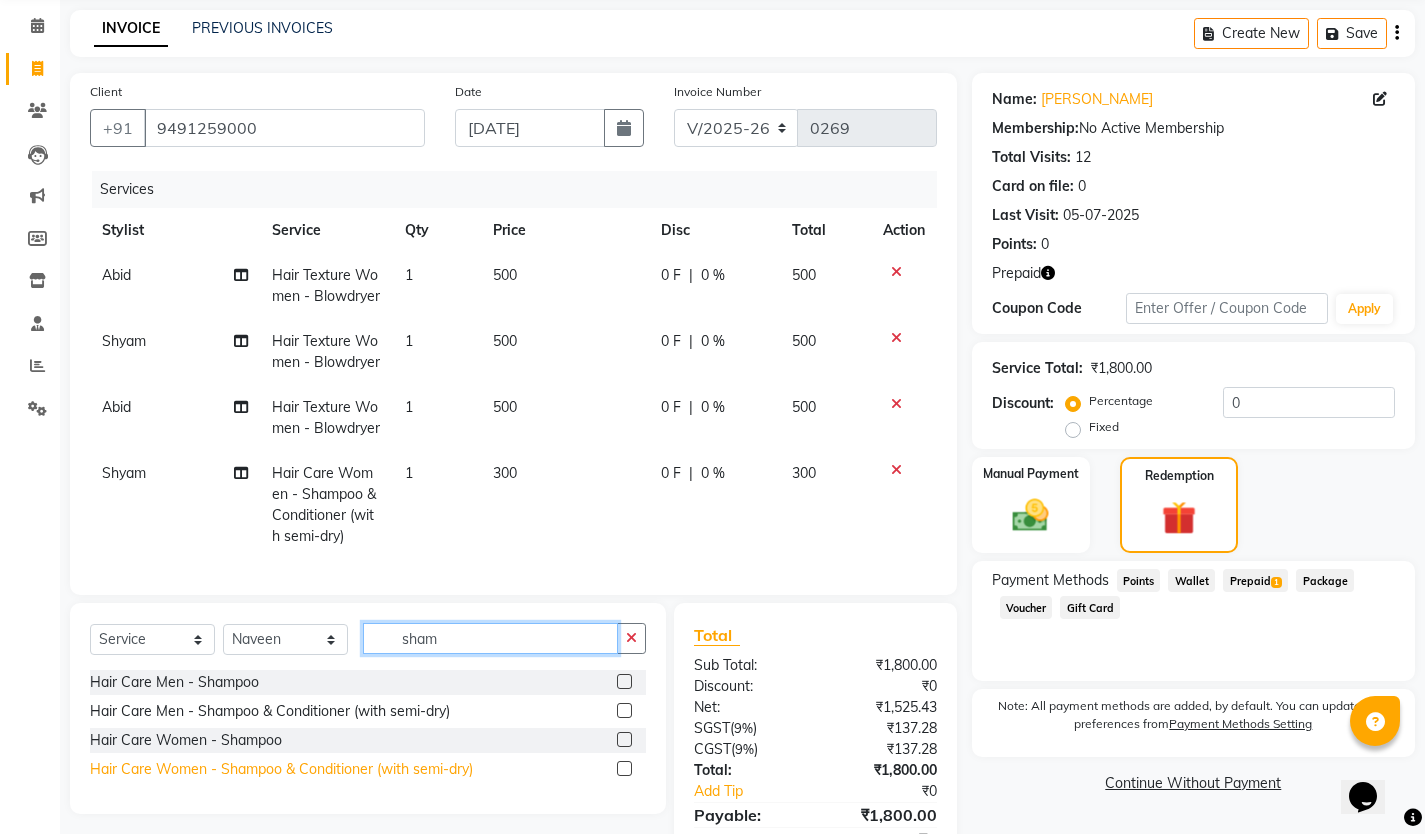 type on "sham" 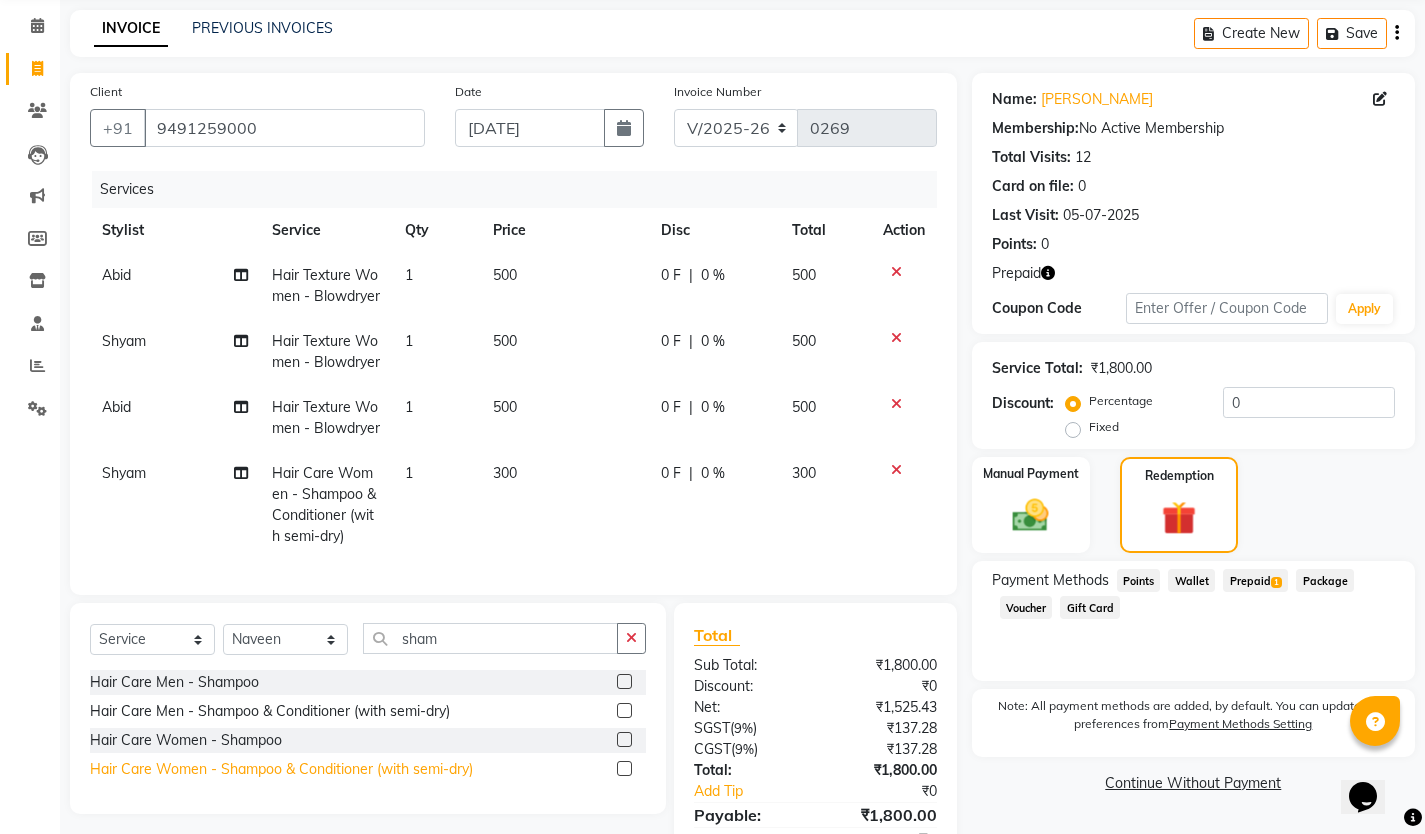 click on "Hair Care Women - Shampoo & Conditioner (with semi-dry)" 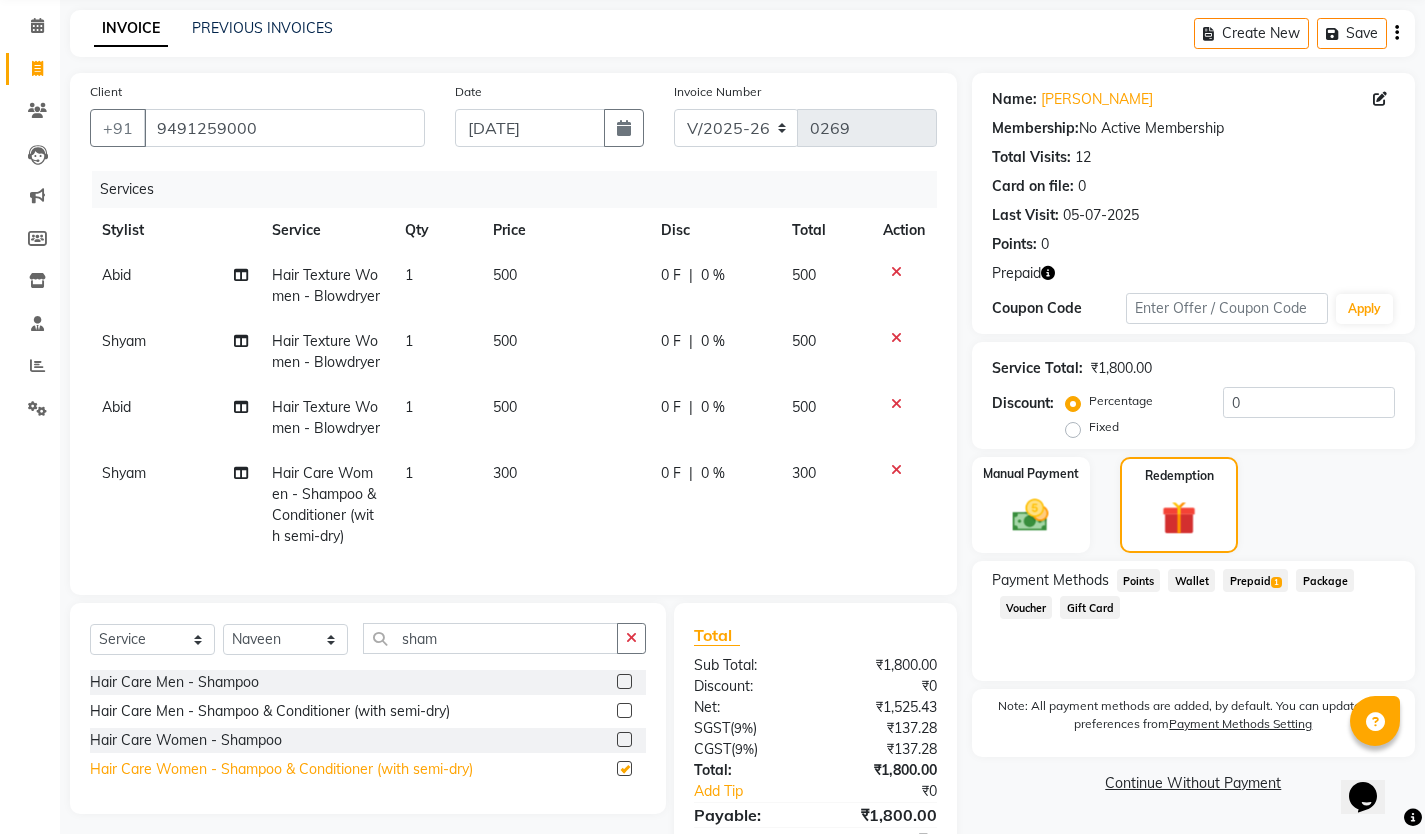 drag, startPoint x: 291, startPoint y: 784, endPoint x: 405, endPoint y: 727, distance: 127.45587 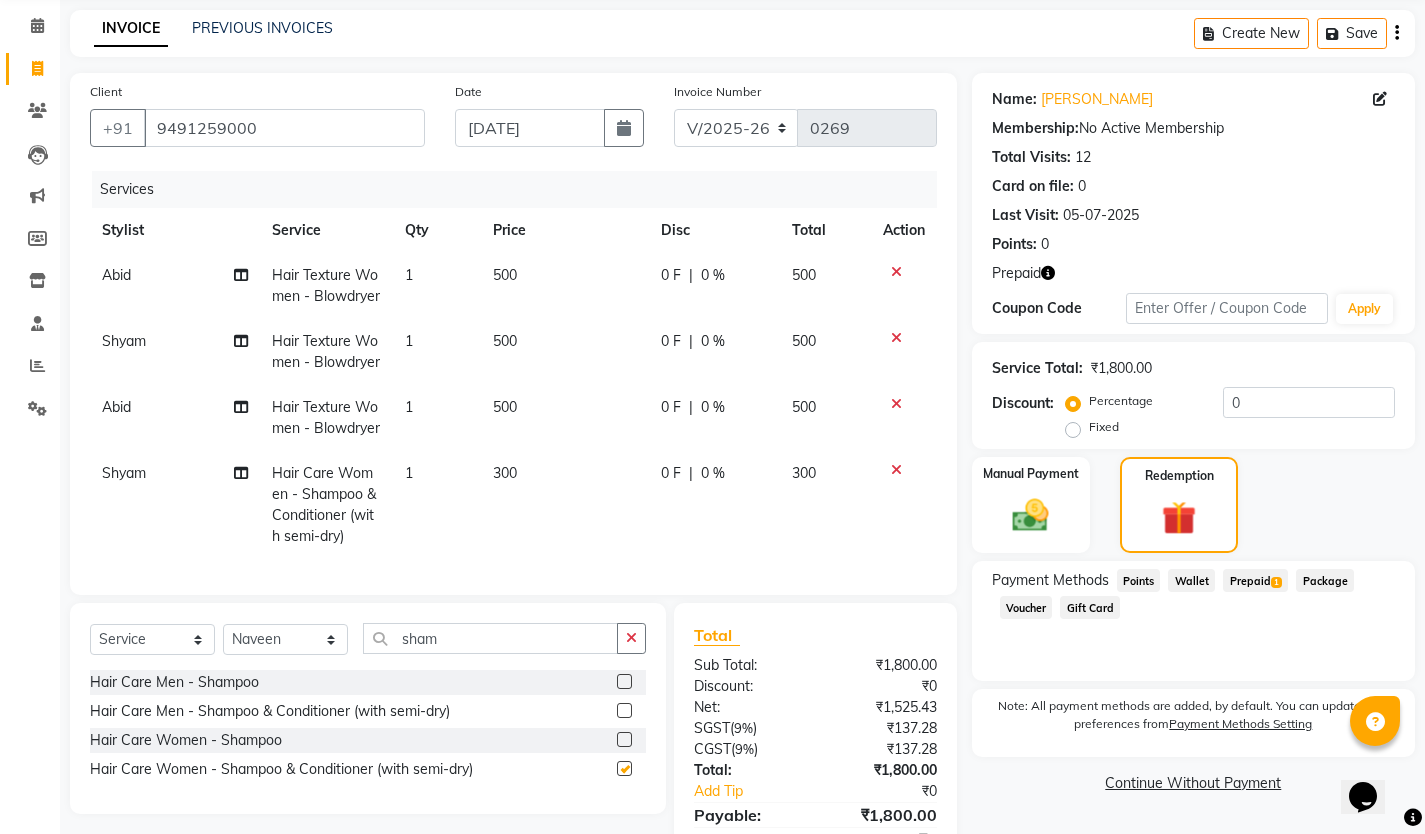 checkbox on "false" 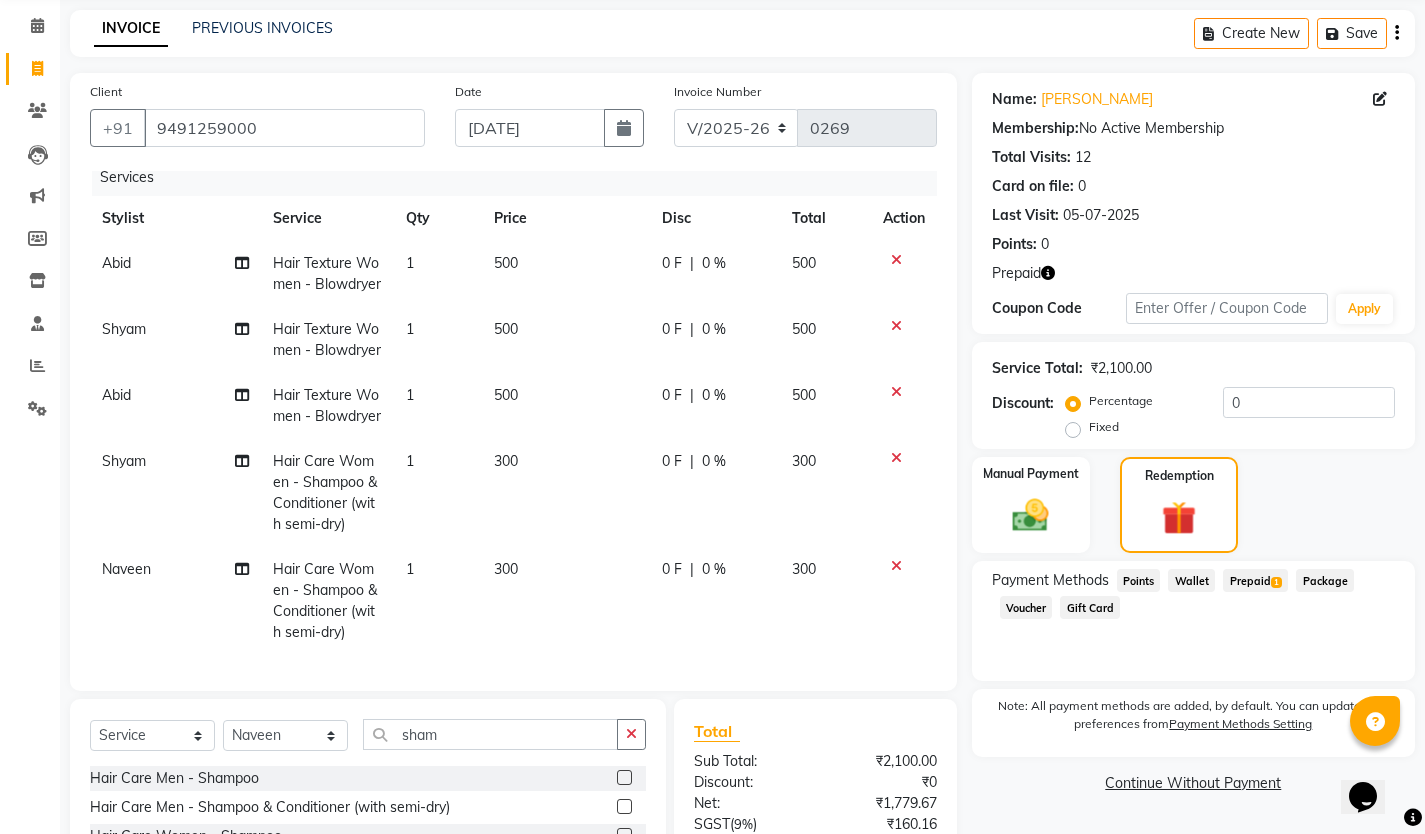 scroll, scrollTop: 90, scrollLeft: 0, axis: vertical 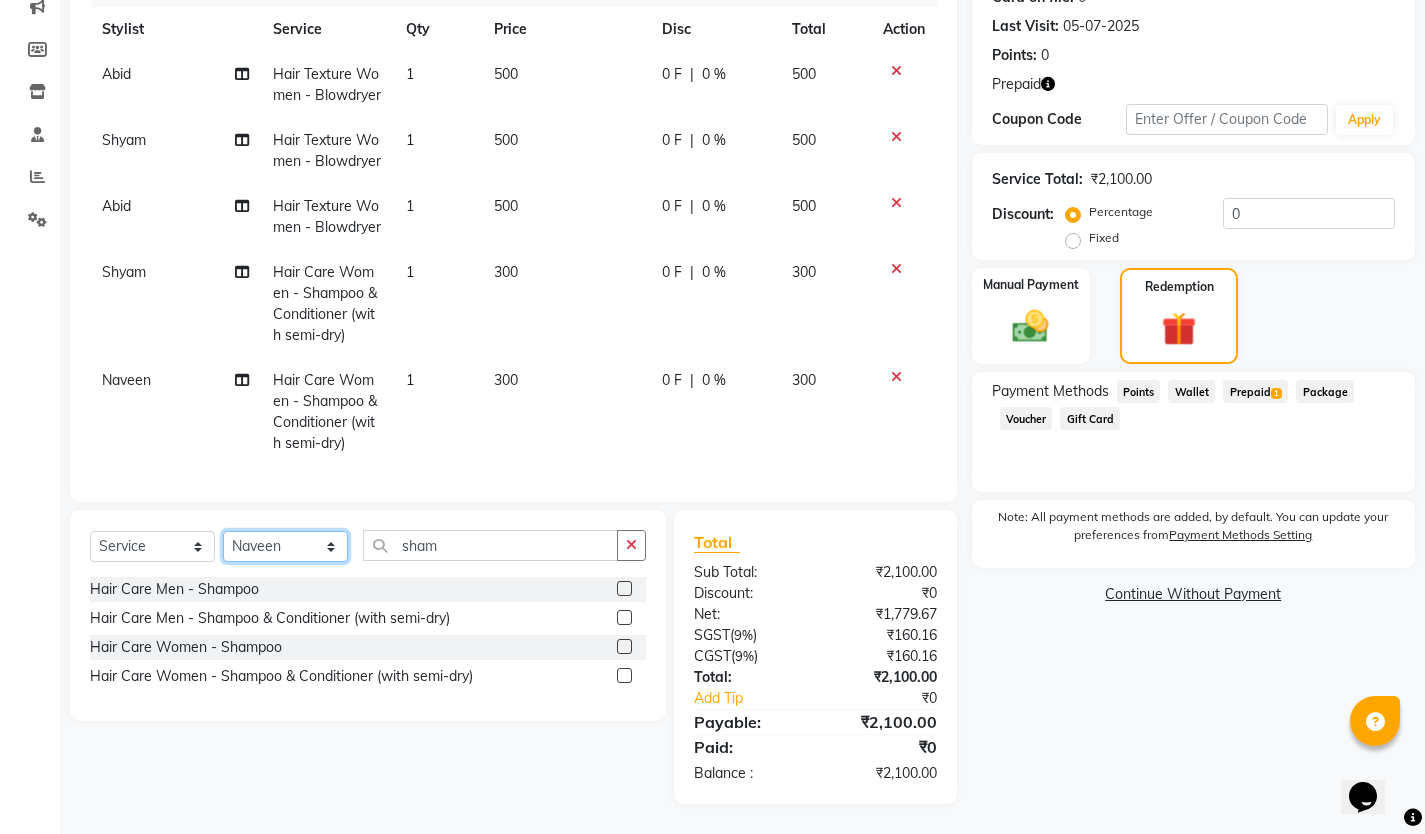 click on "Select Stylist [PERSON_NAME] [PERSON_NAME] [PERSON_NAME] Shyam [PERSON_NAME] [PERSON_NAME]" 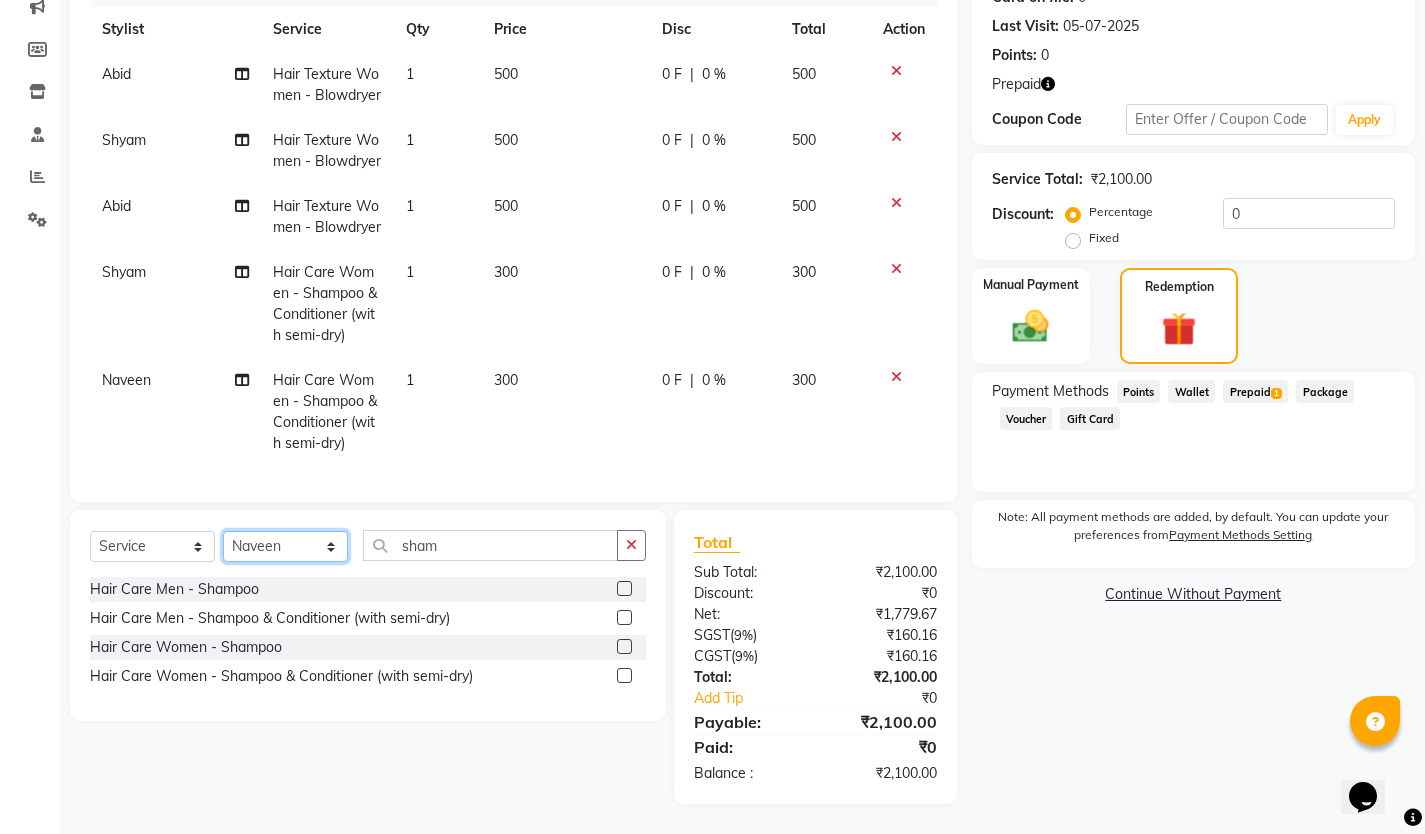 select on "51929" 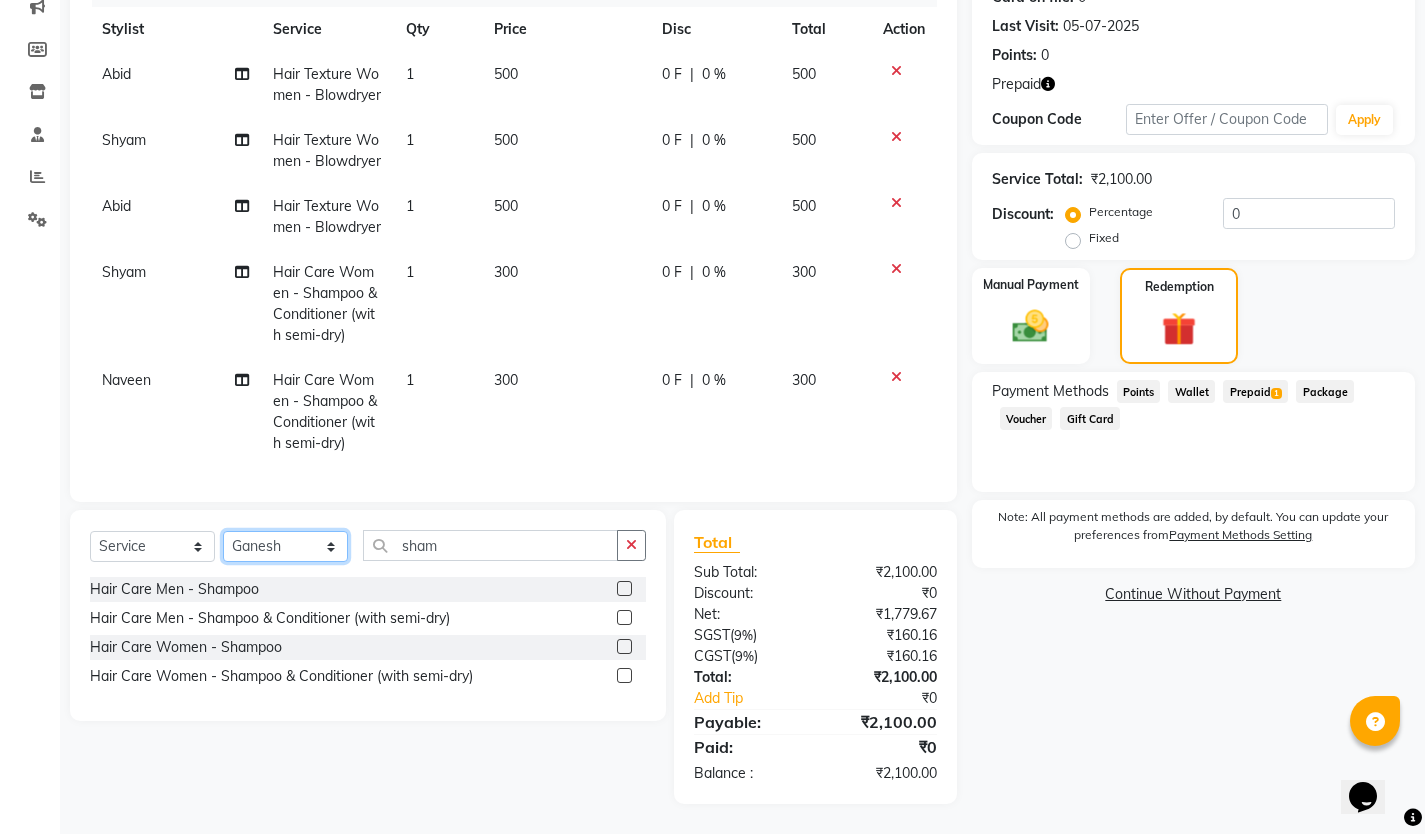 click on "Select Stylist [PERSON_NAME] [PERSON_NAME] [PERSON_NAME] Shyam [PERSON_NAME] [PERSON_NAME]" 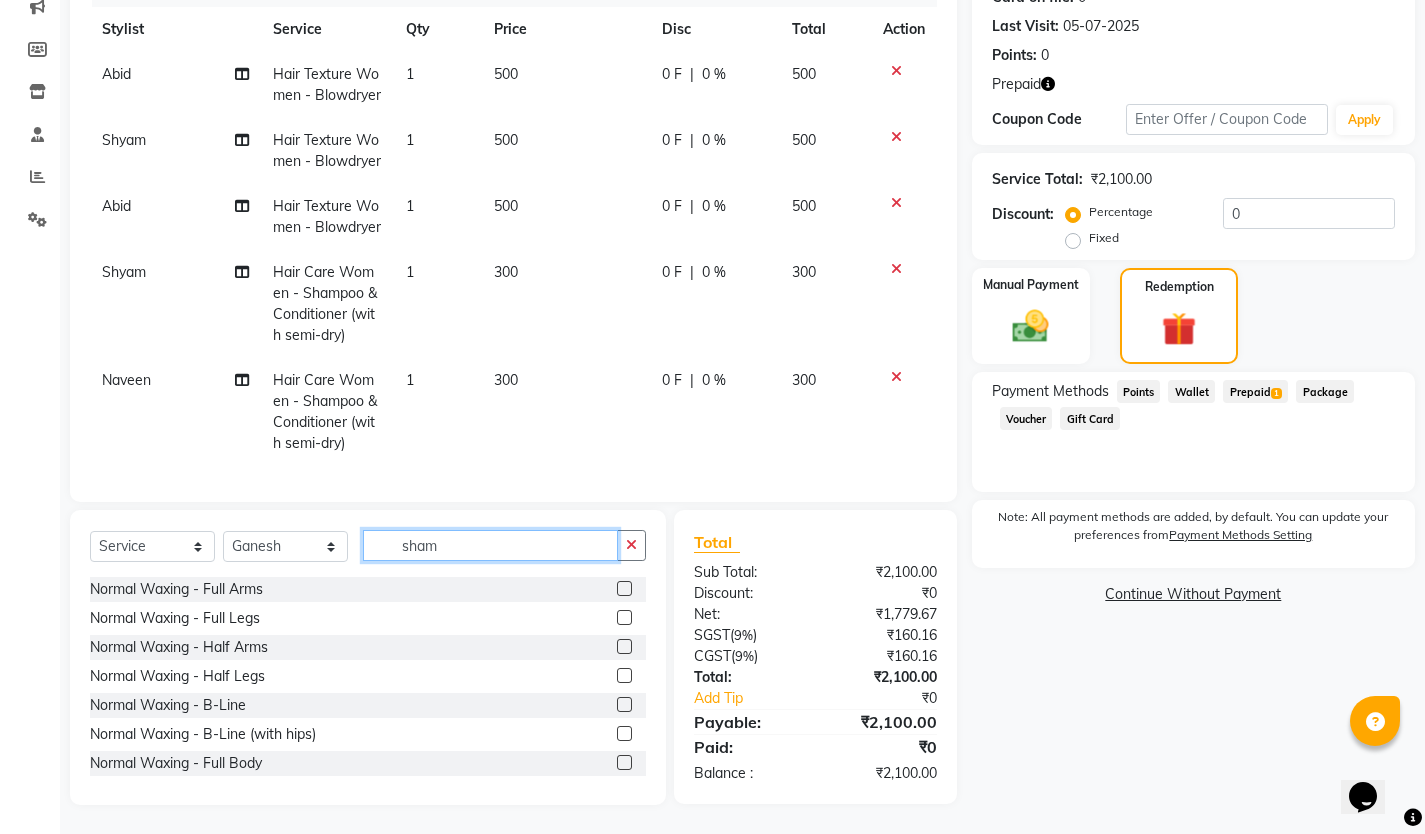 click on "sham" 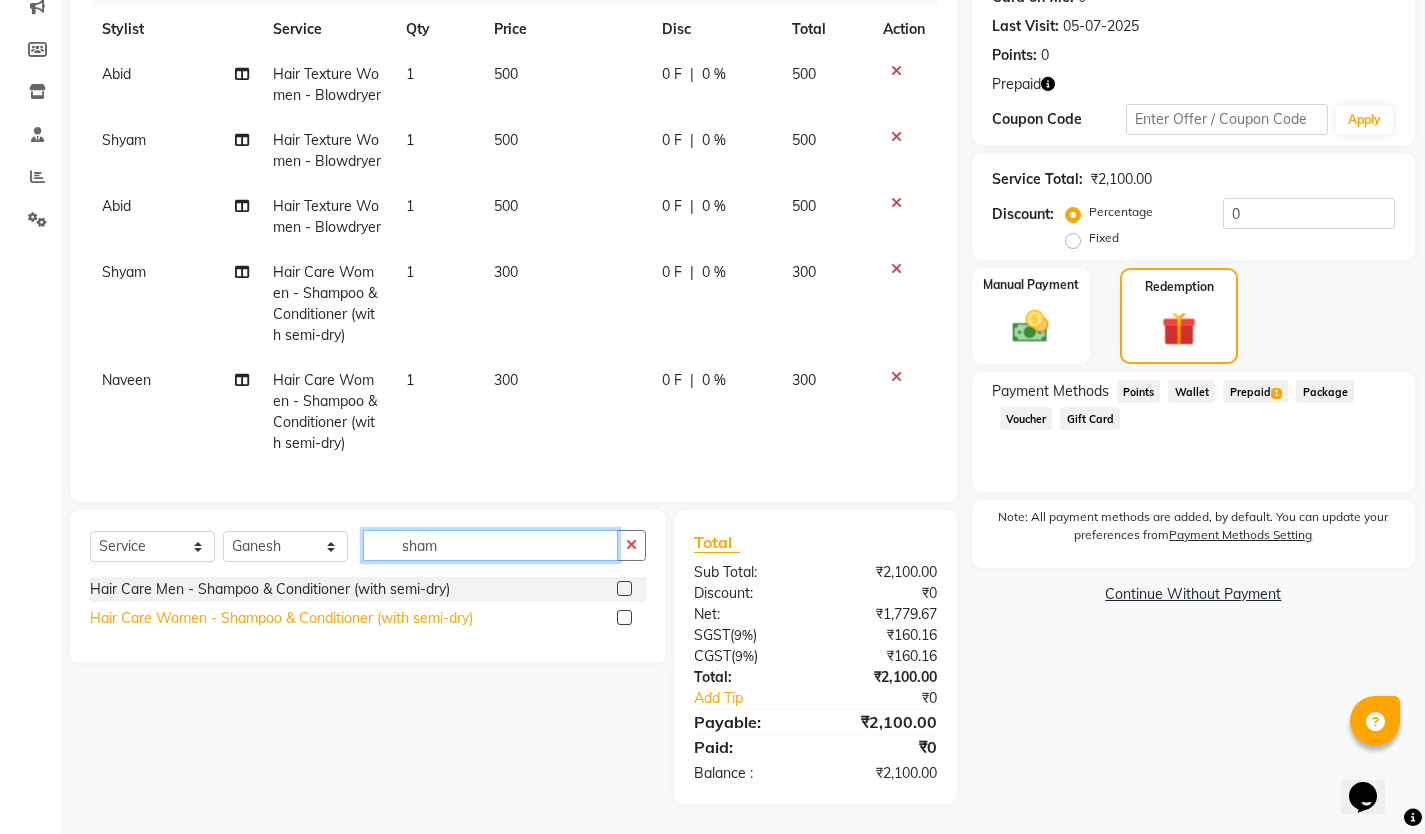 type on "sham" 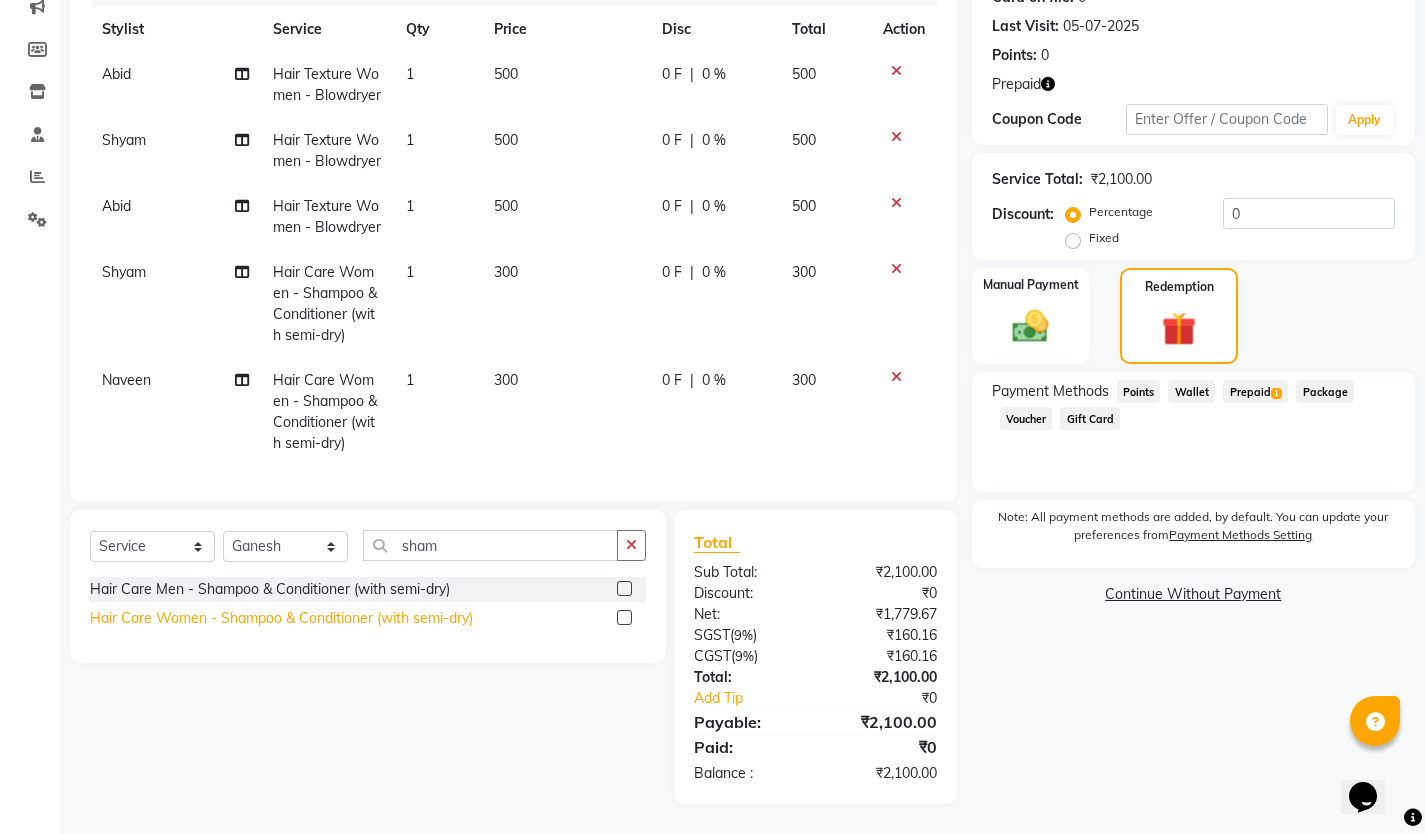 click on "Hair Care Women - Shampoo & Conditioner (with semi-dry)" 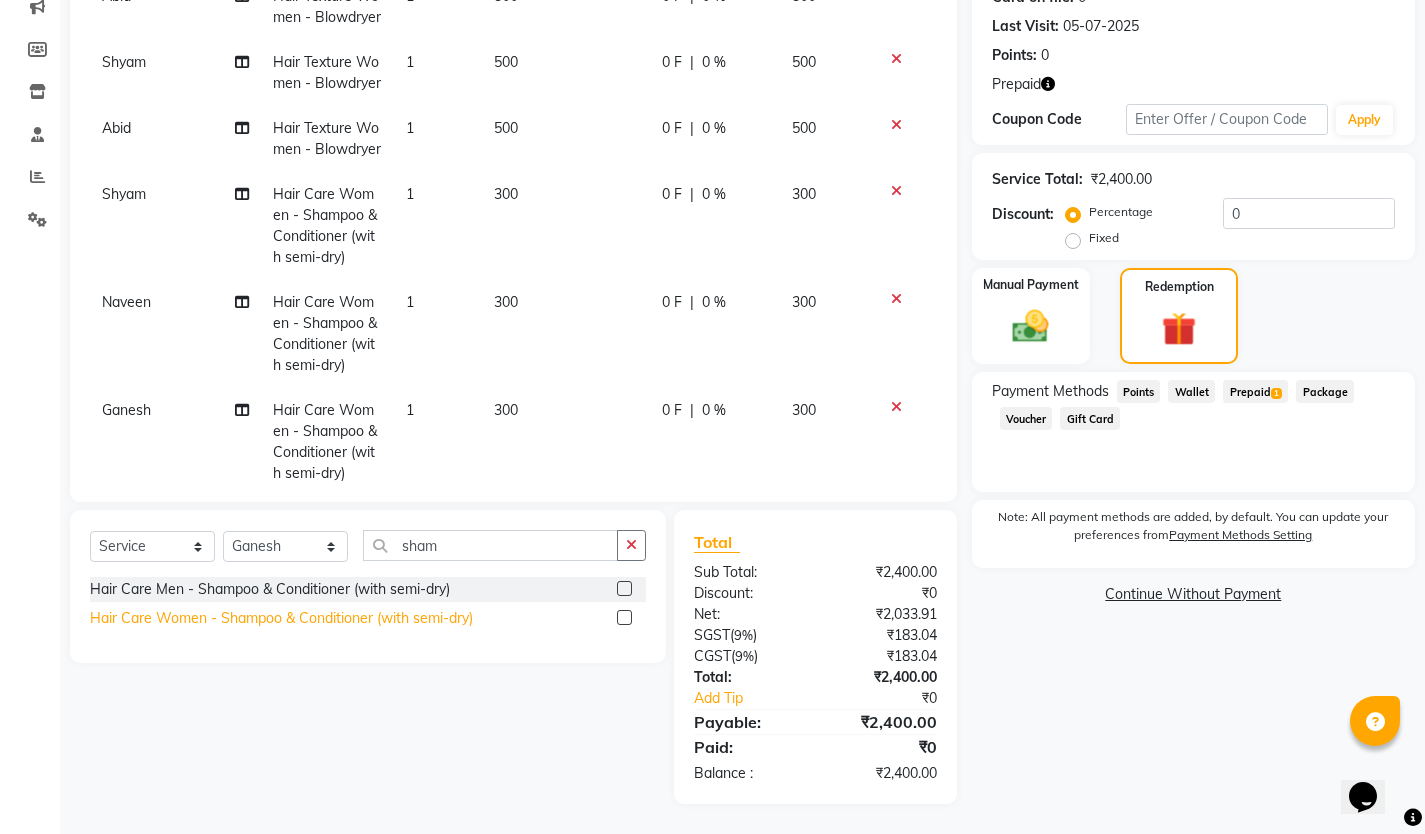 click on "Hair Care Women - Shampoo & Conditioner (with semi-dry)" 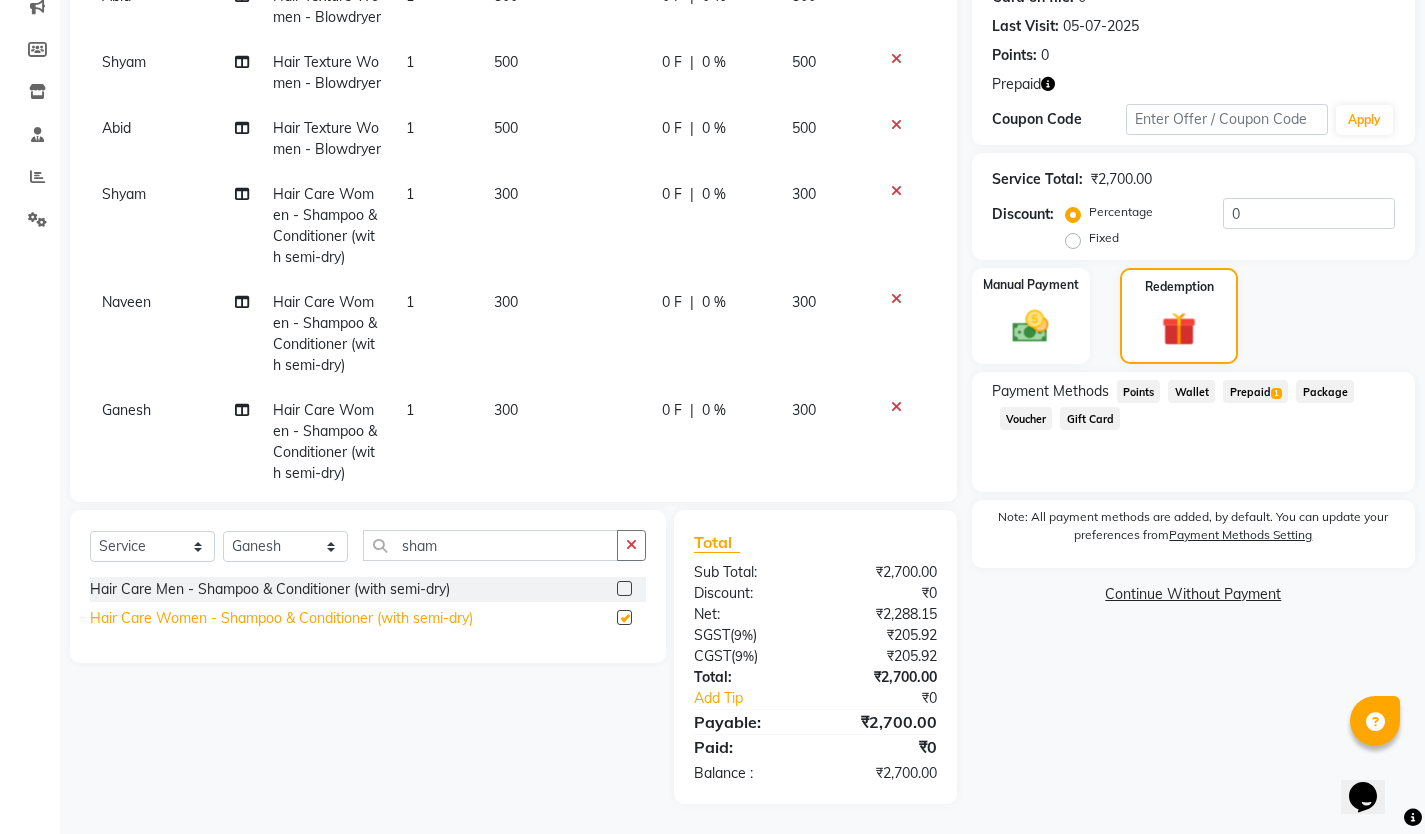 checkbox on "false" 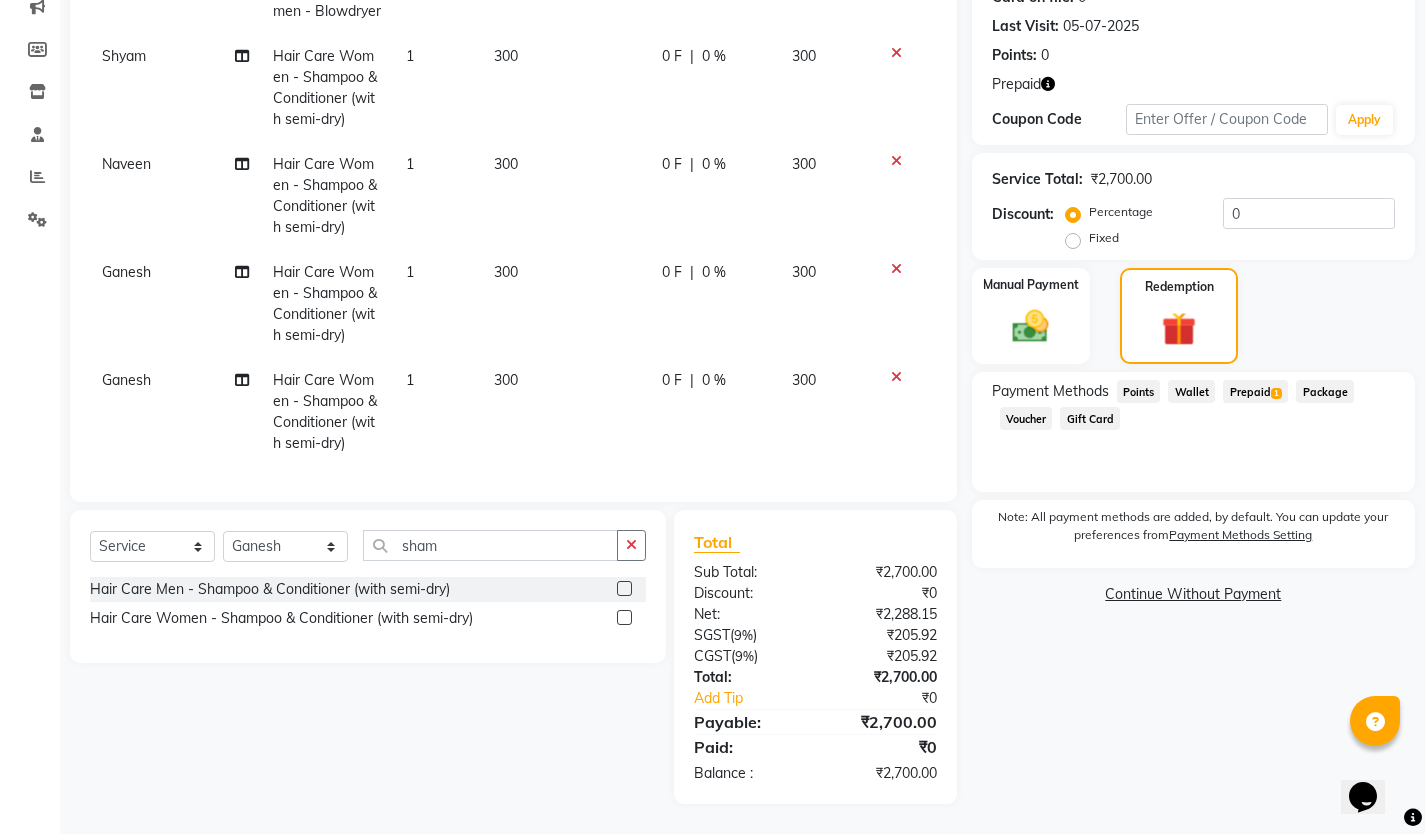 scroll, scrollTop: 306, scrollLeft: 0, axis: vertical 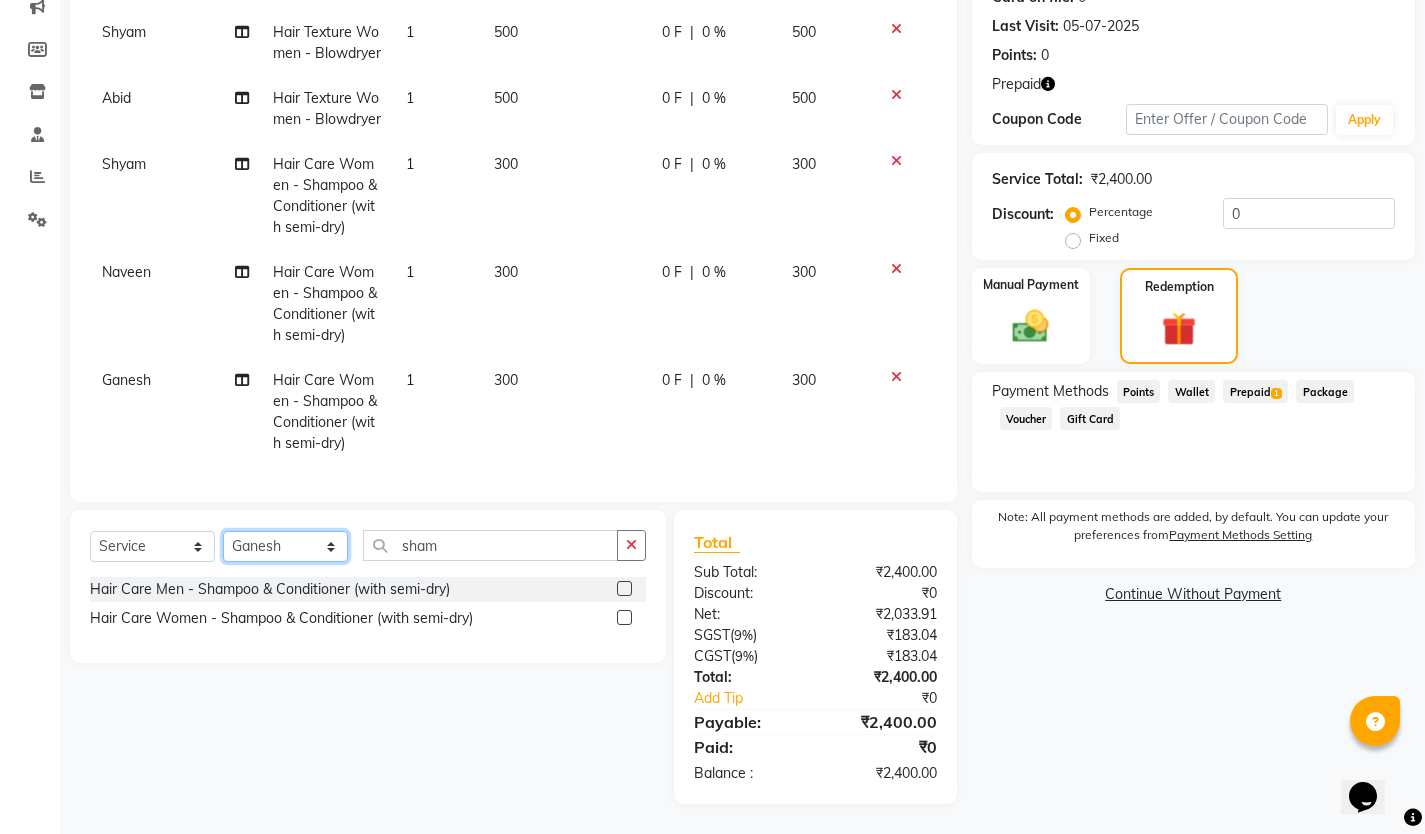 click on "Select Stylist [PERSON_NAME] [PERSON_NAME] [PERSON_NAME] Shyam [PERSON_NAME] [PERSON_NAME]" 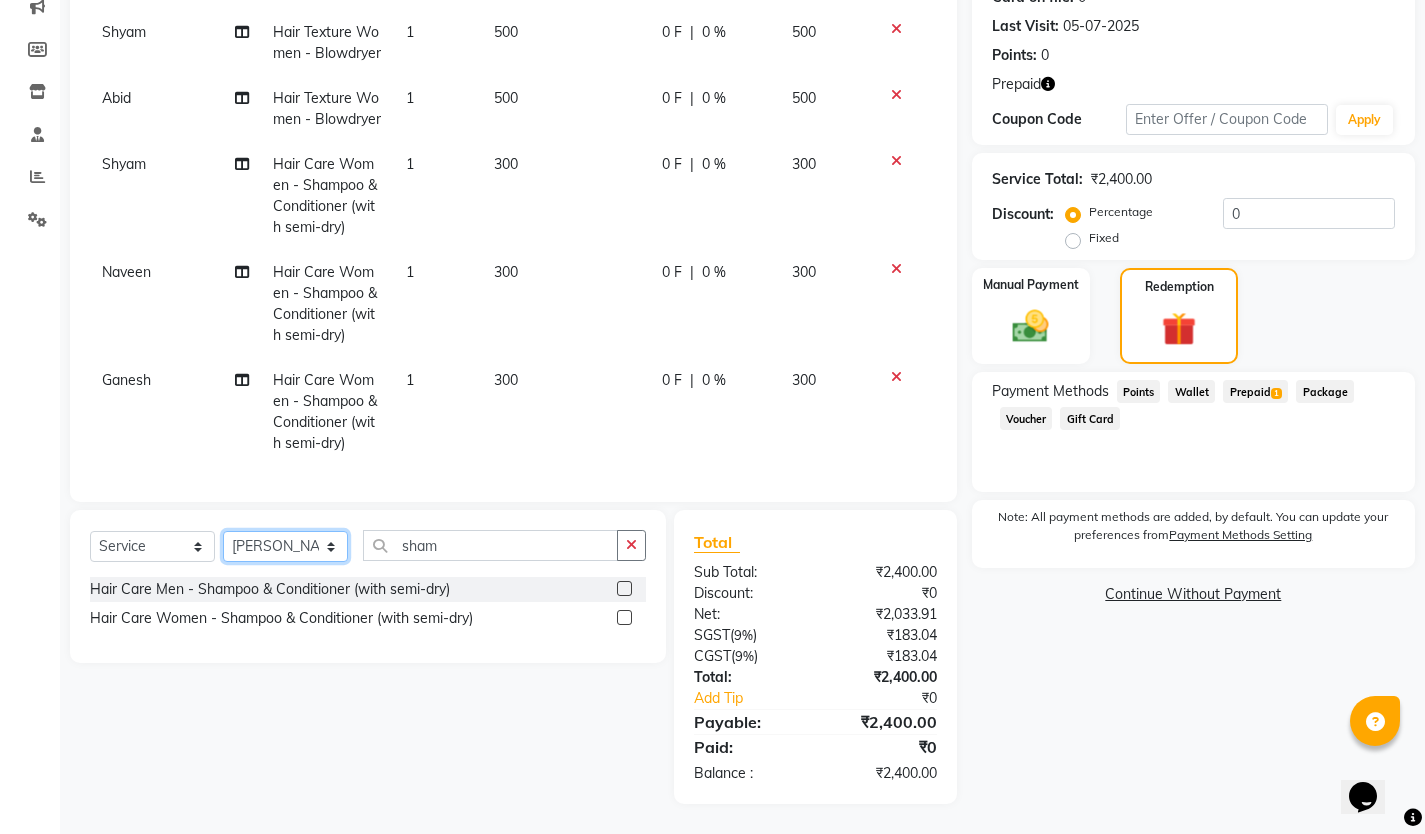 click on "Select Stylist [PERSON_NAME] [PERSON_NAME] [PERSON_NAME] Shyam [PERSON_NAME] [PERSON_NAME]" 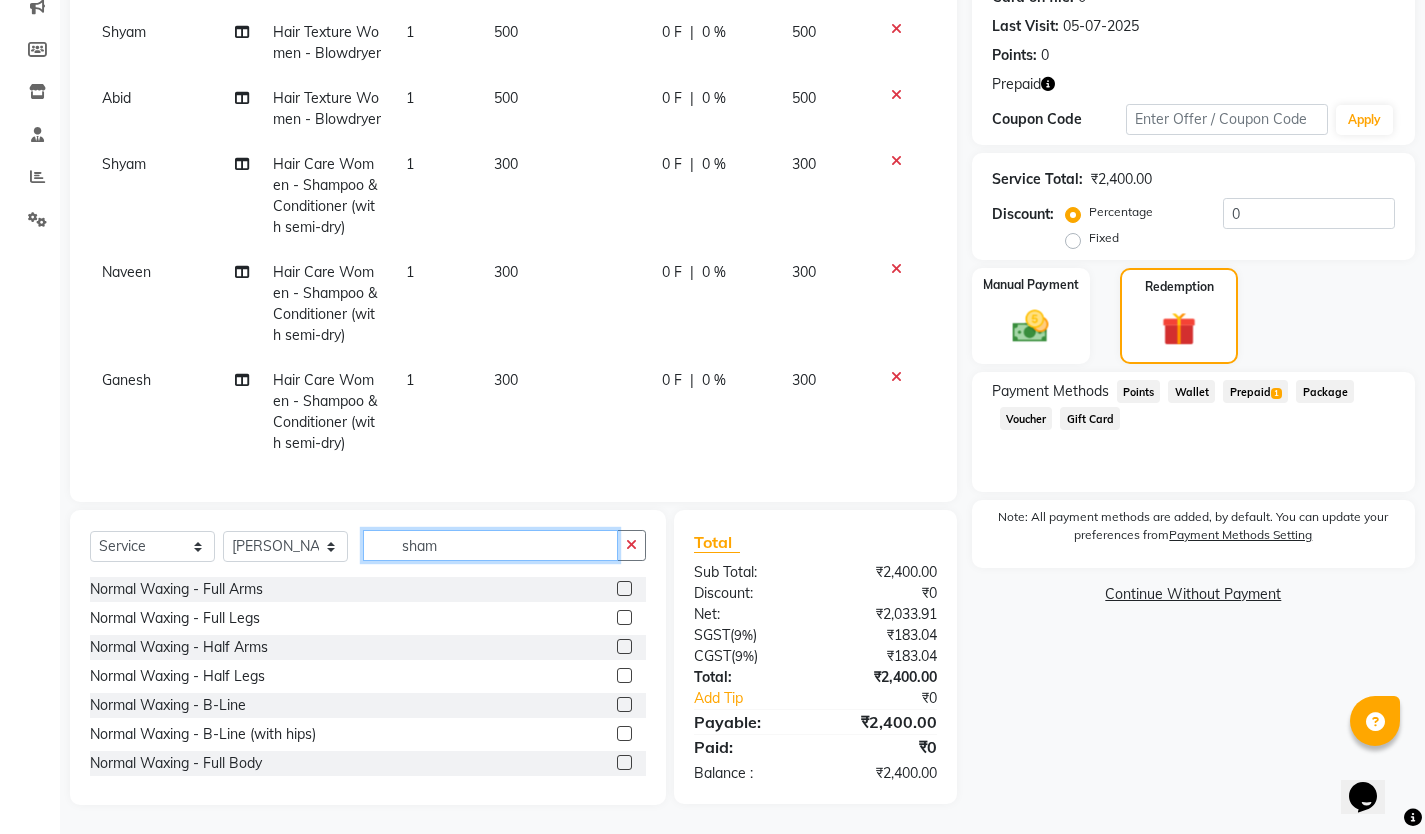 click on "sham" 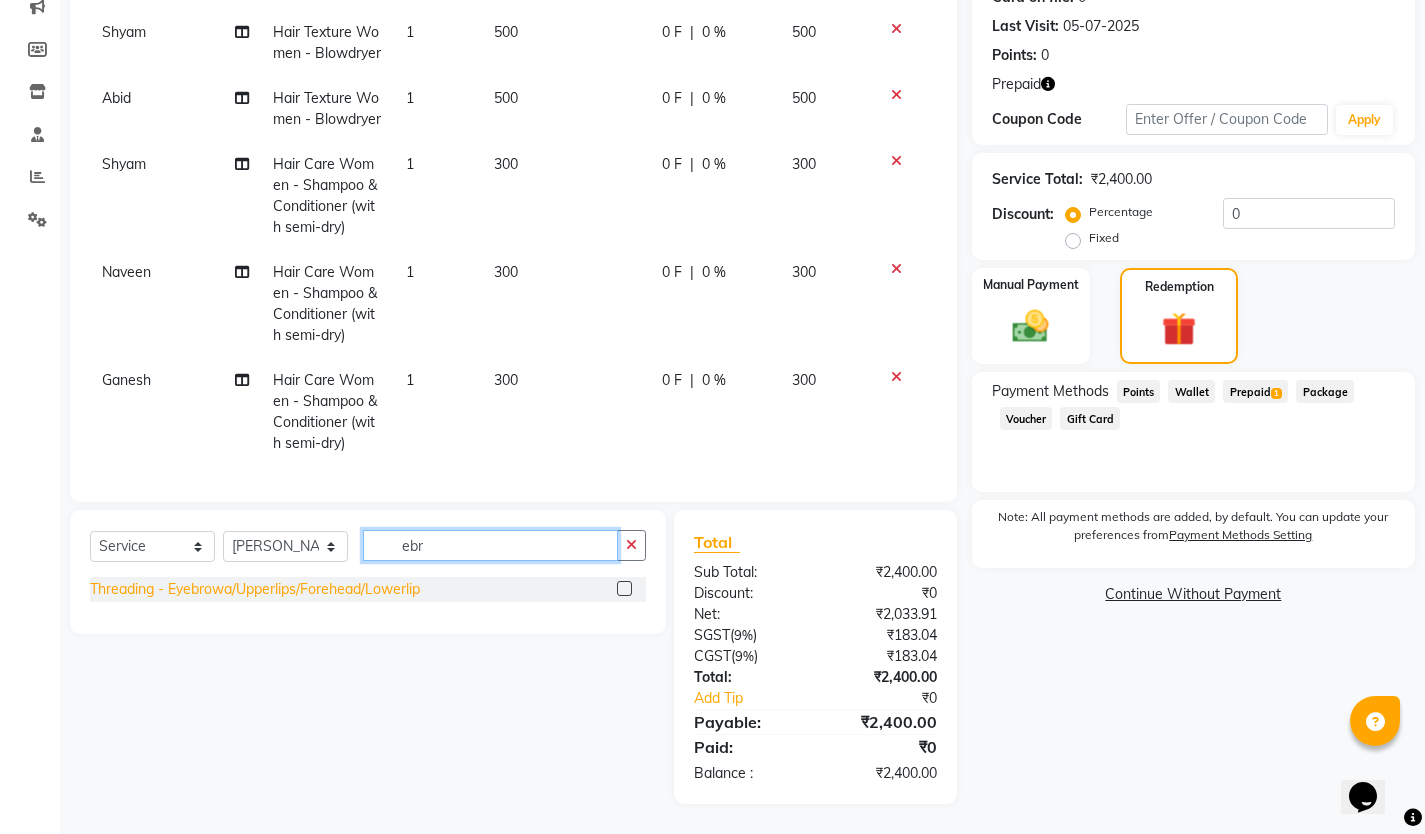 type on "ebr" 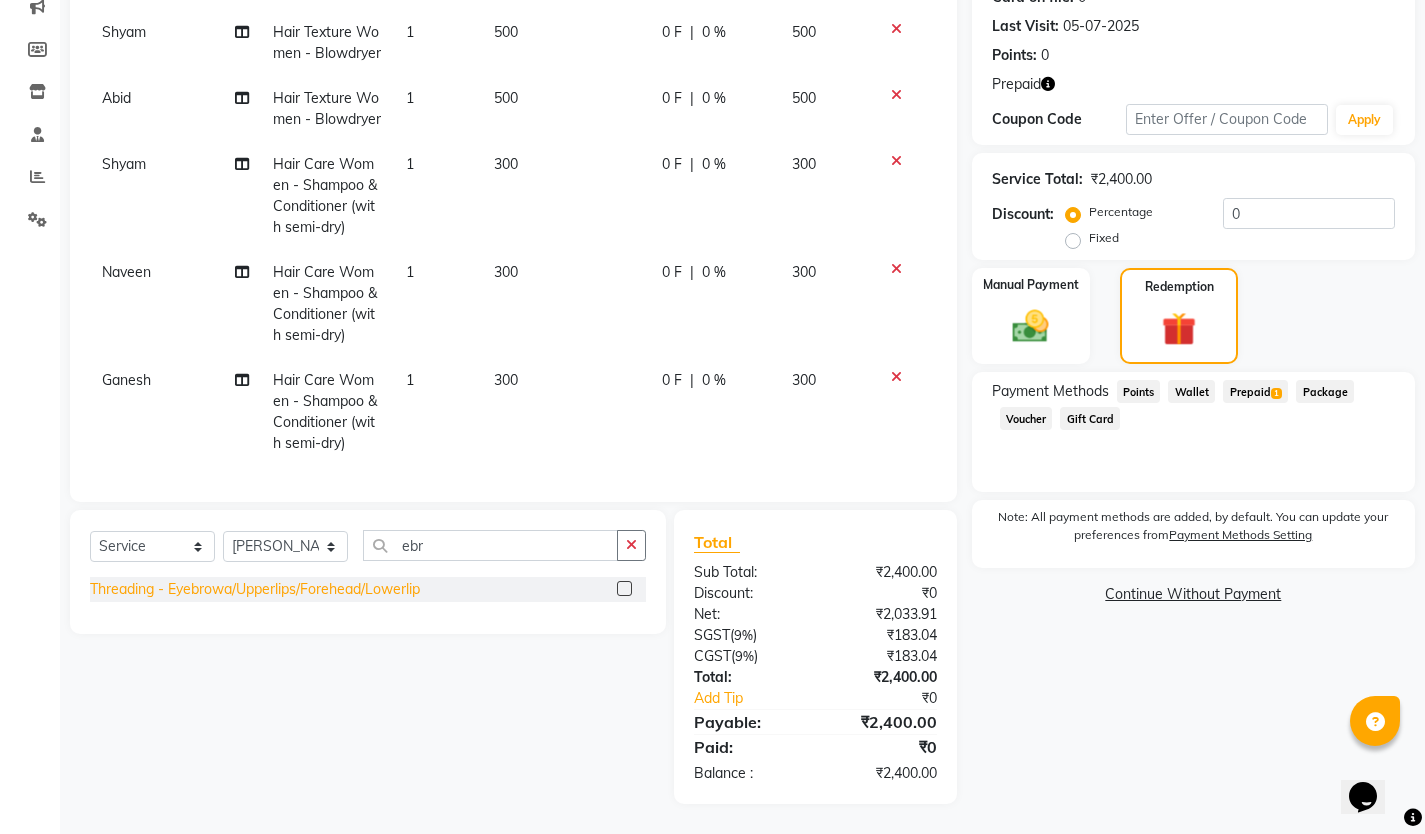 click on "Threading - Eyebrowa/Upperlips/Forehead/Lowerlip" 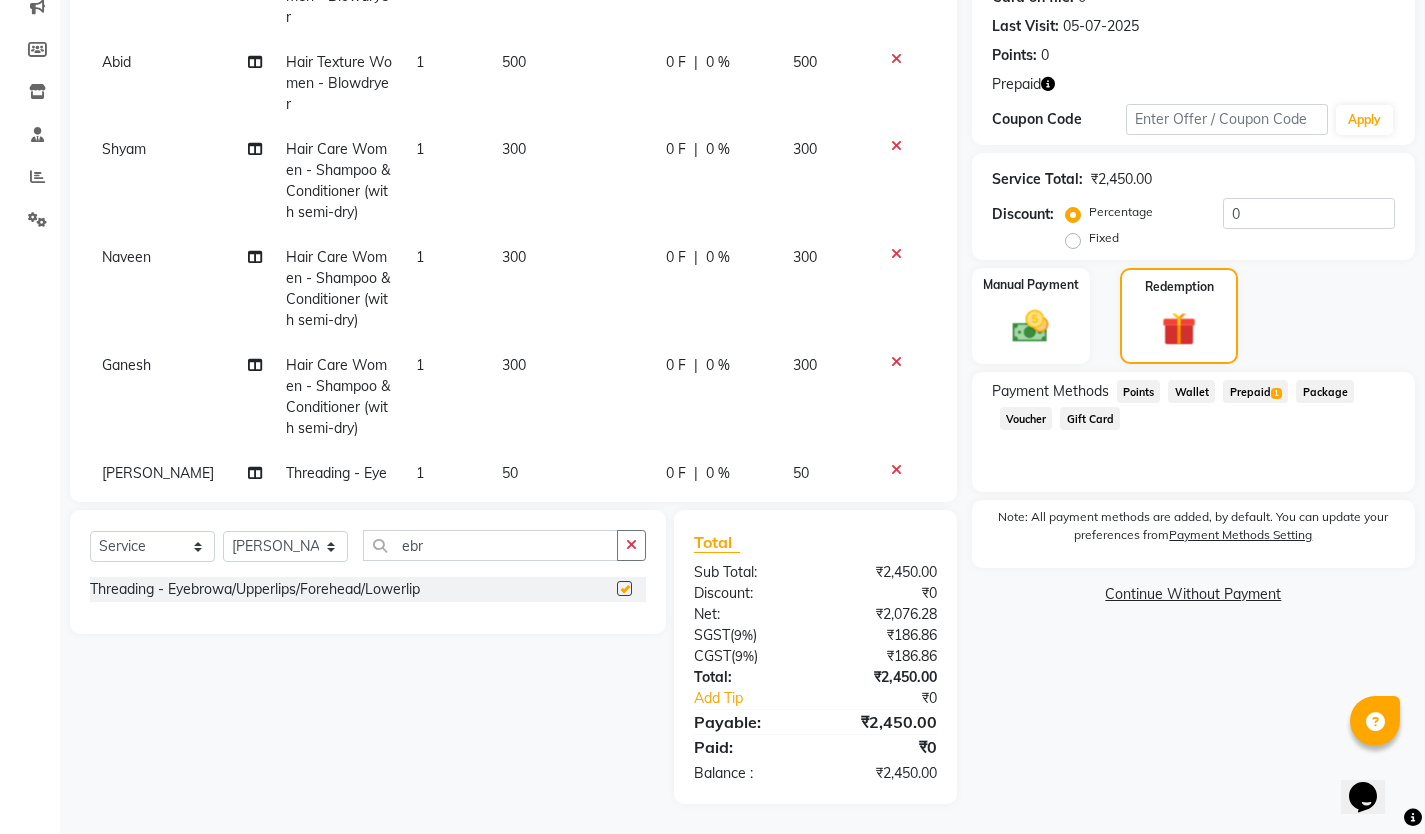 checkbox on "false" 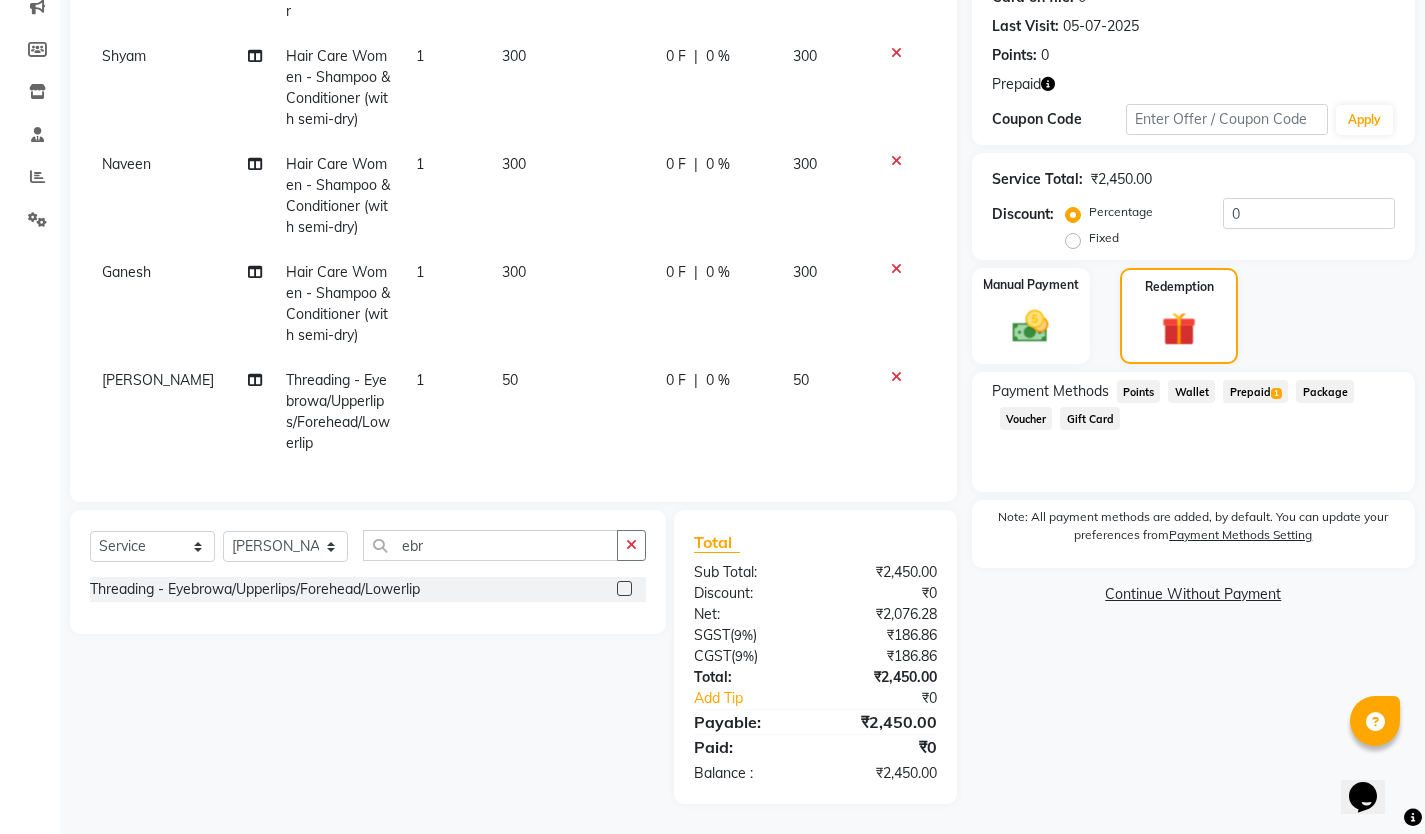 click on "50" 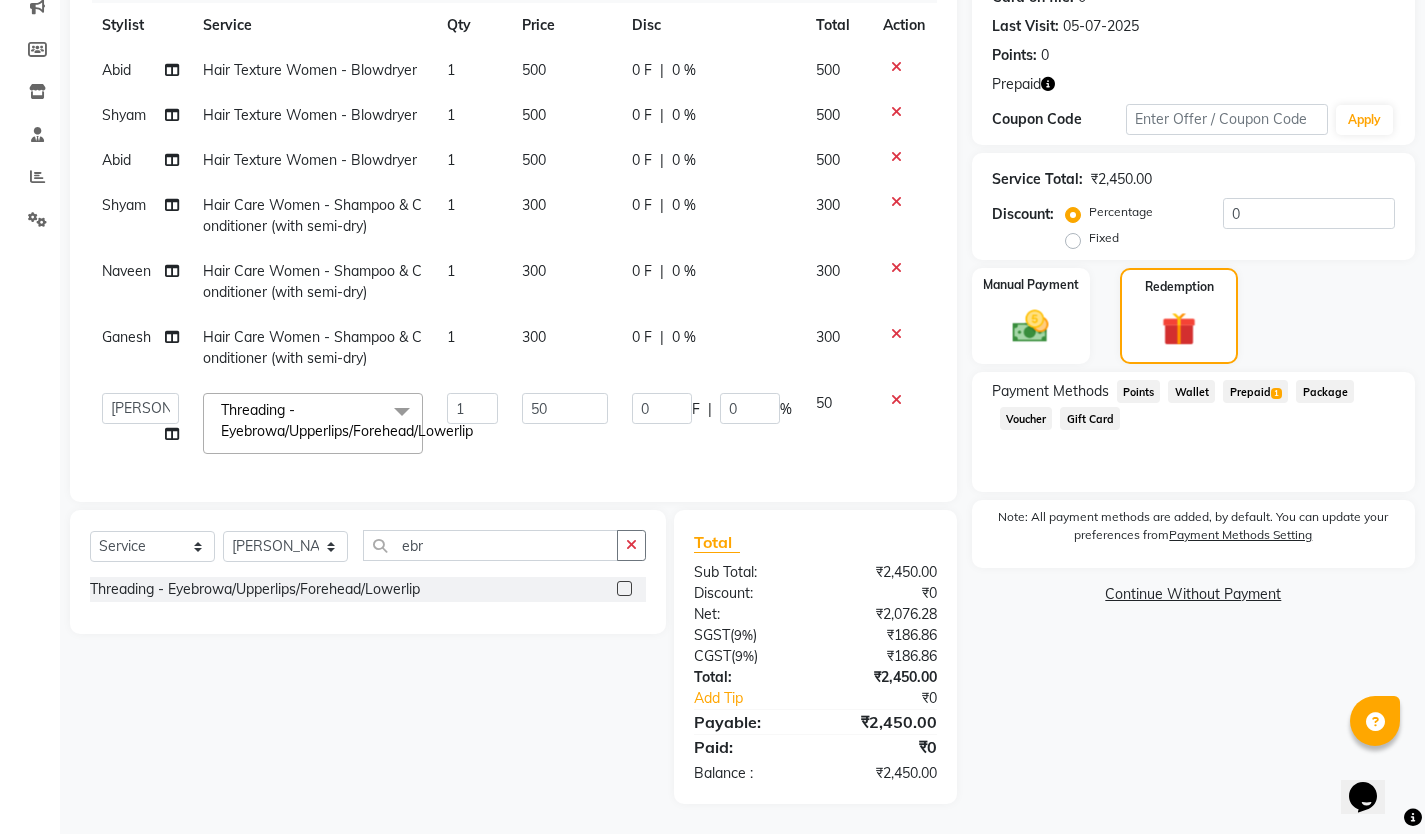 scroll, scrollTop: 31, scrollLeft: 0, axis: vertical 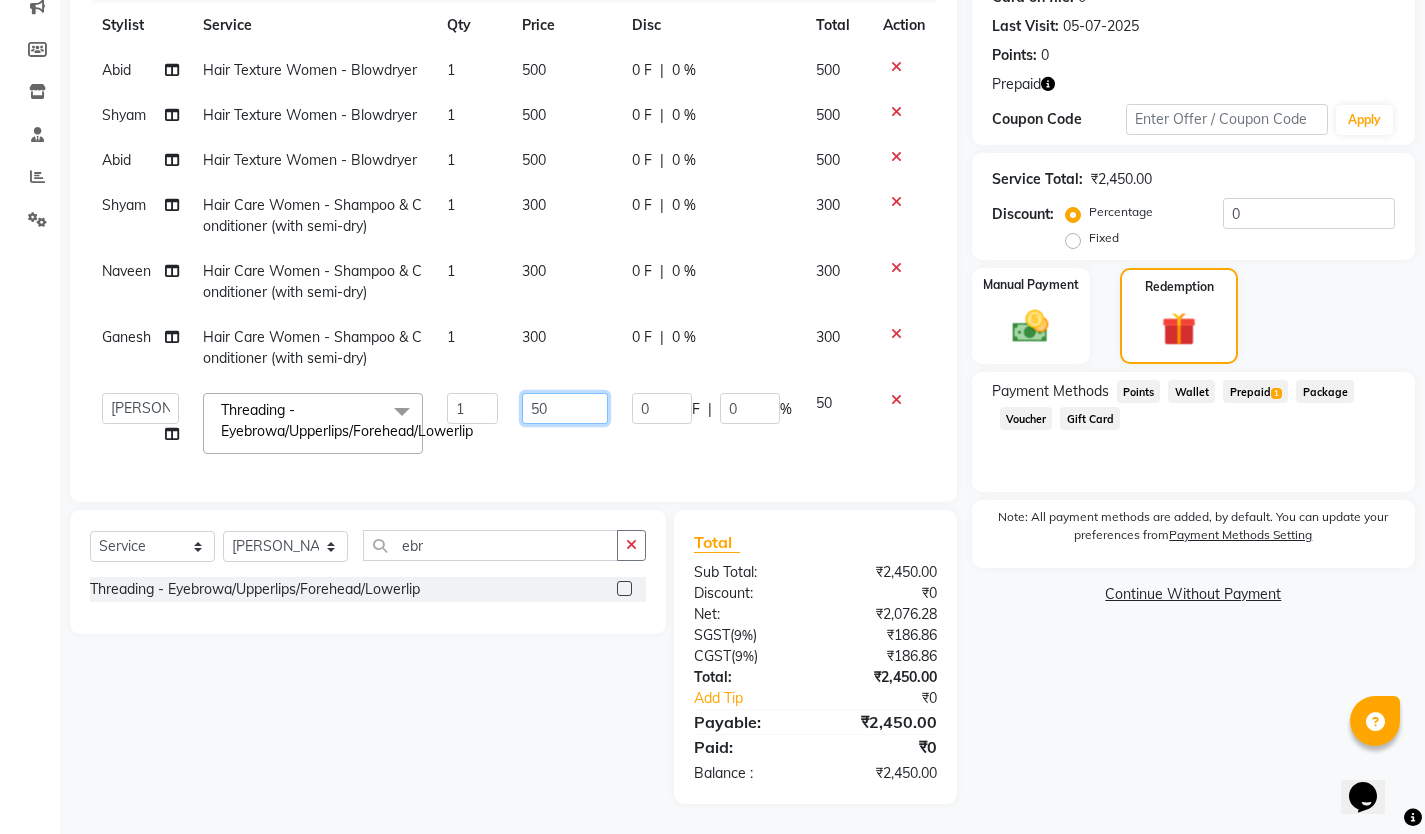 click on "50" 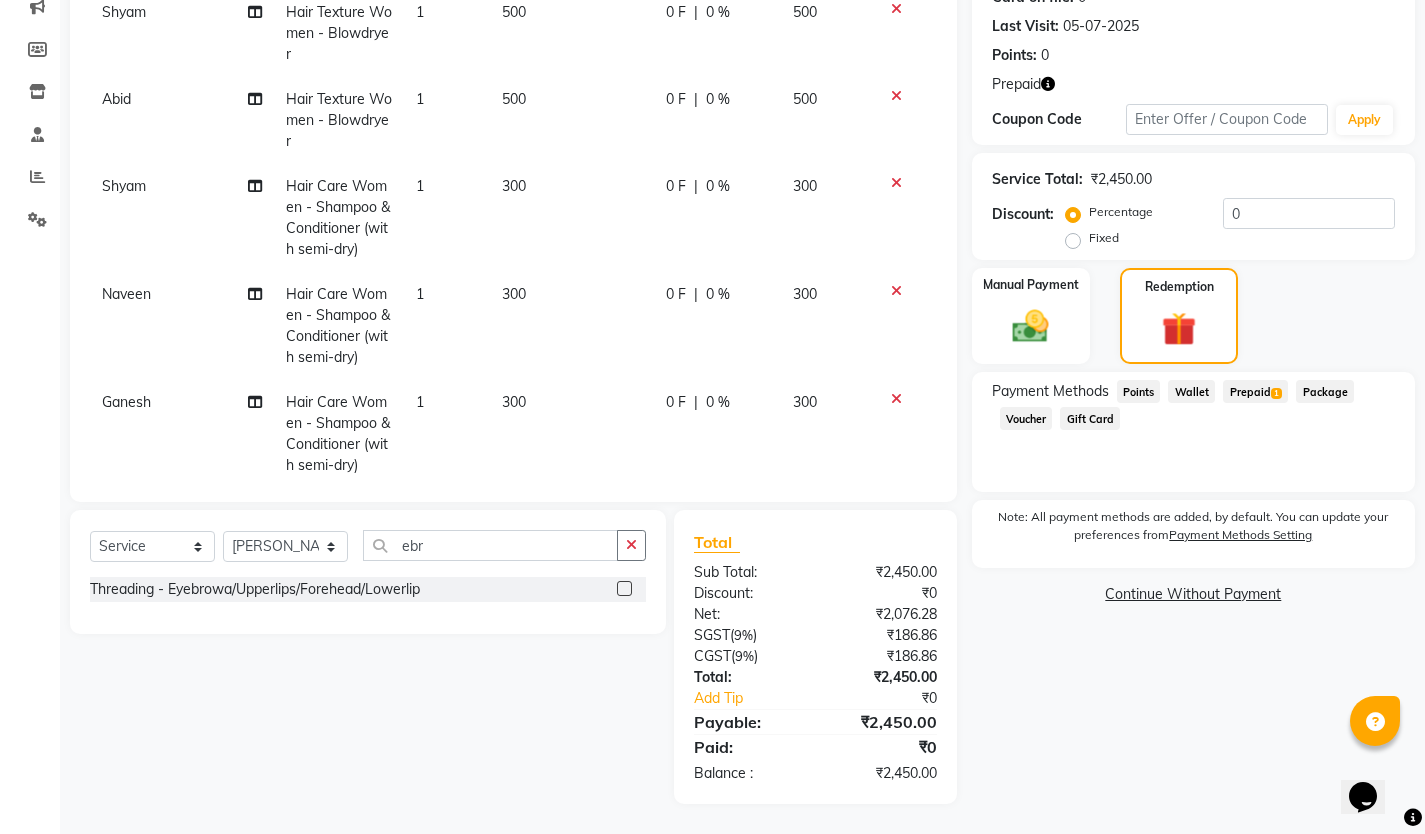 scroll, scrollTop: 306, scrollLeft: 0, axis: vertical 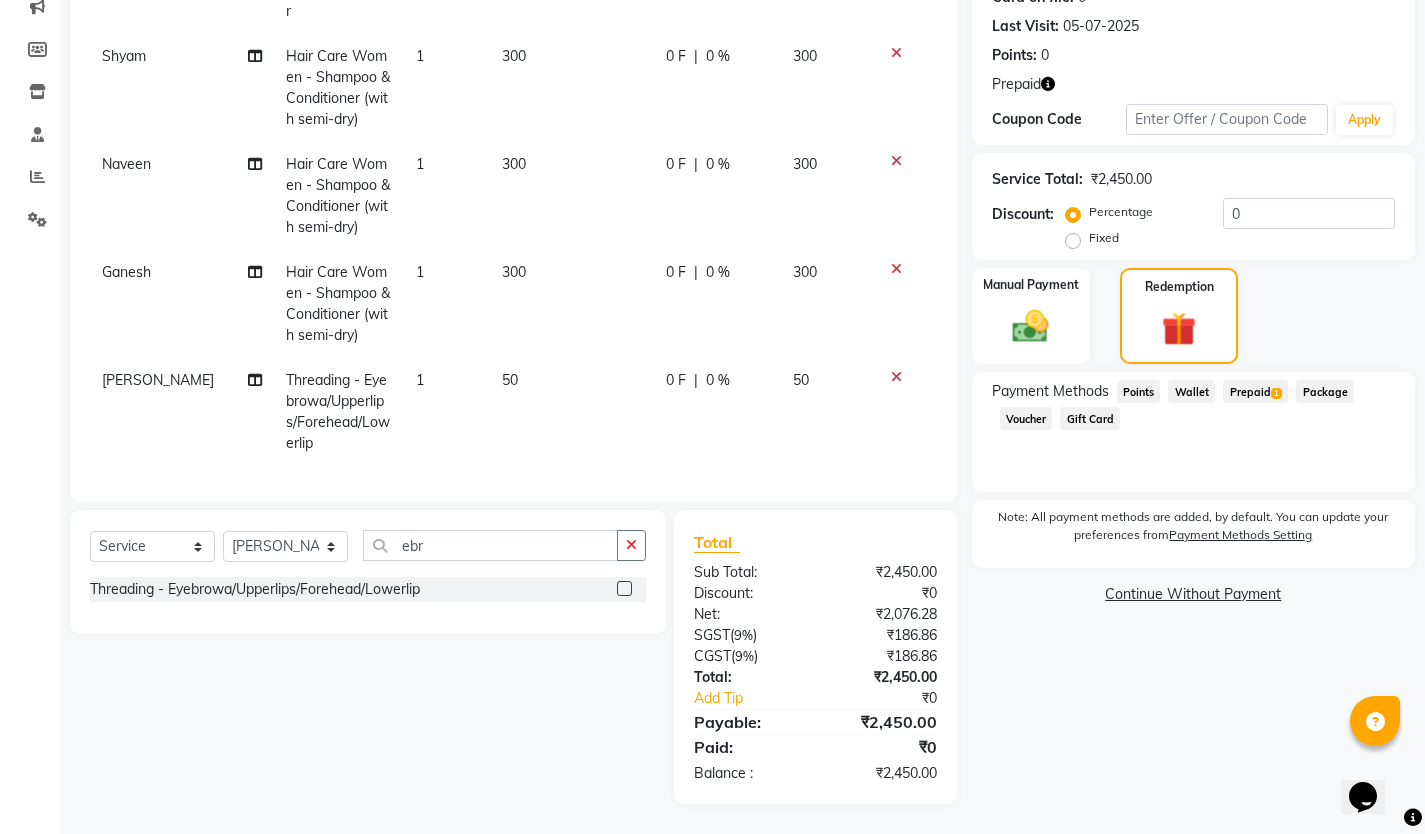 click on "1" 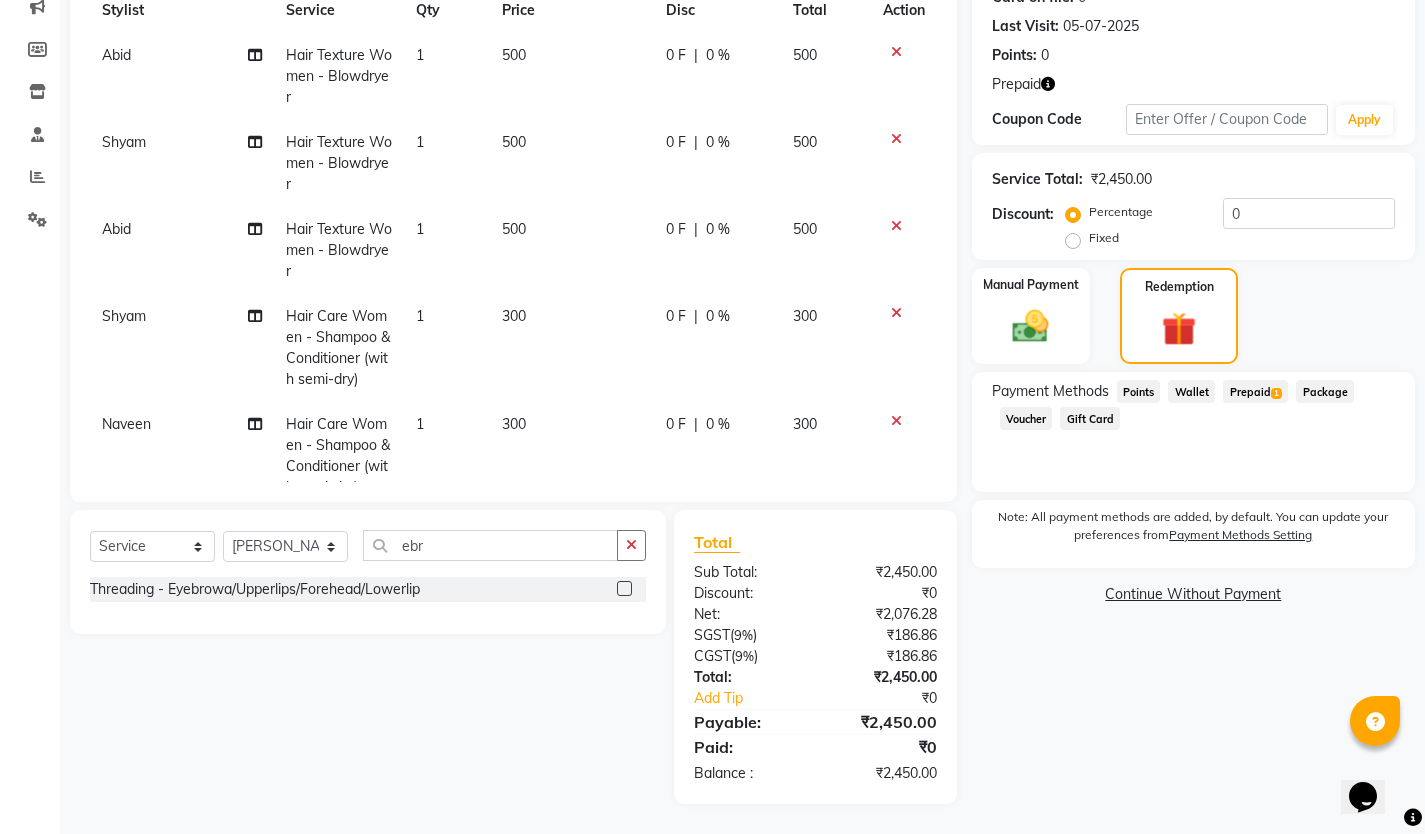 select on "71779" 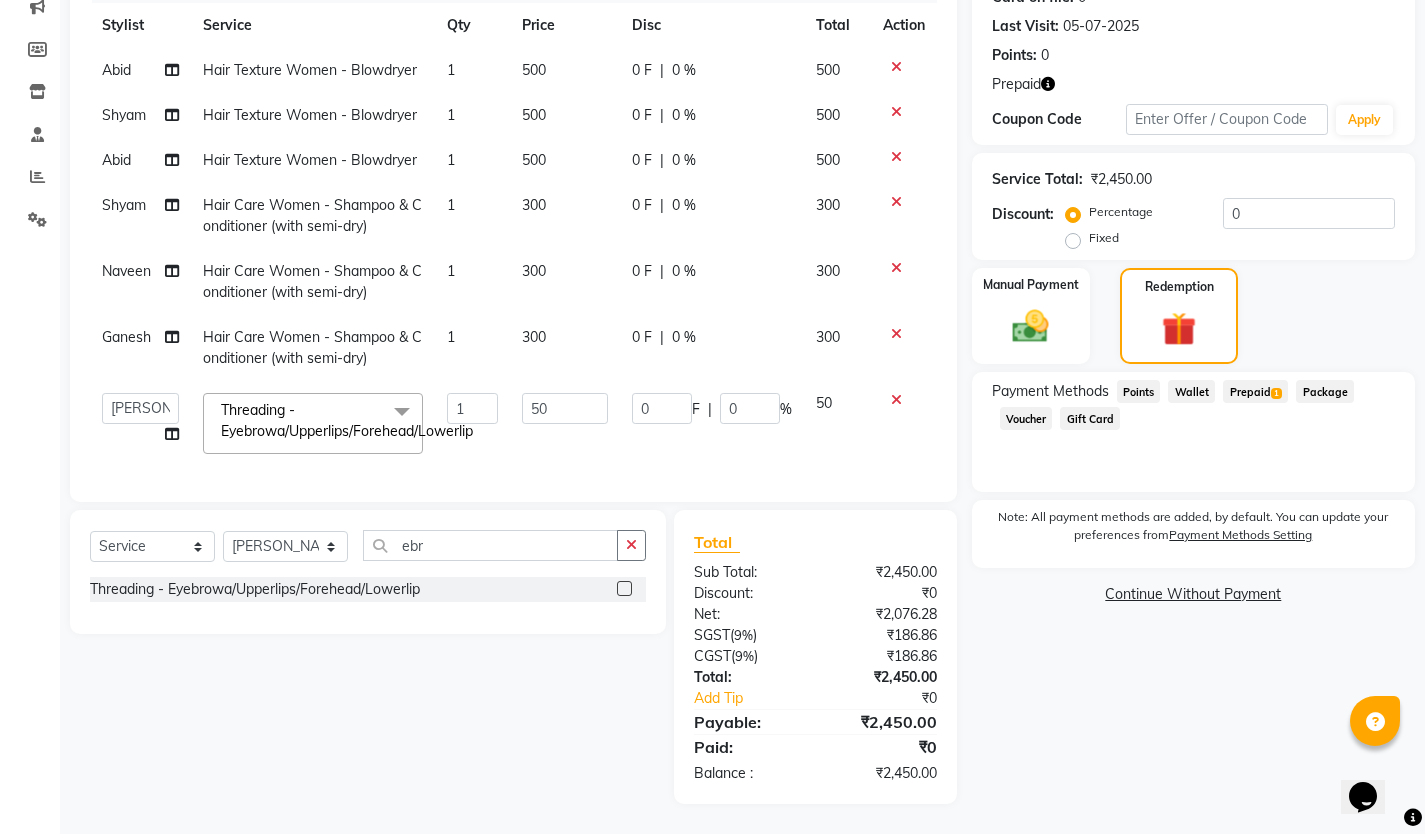 click on "Threading - Eyebrowa/Upperlips/Forehead/Lowerlip  x" 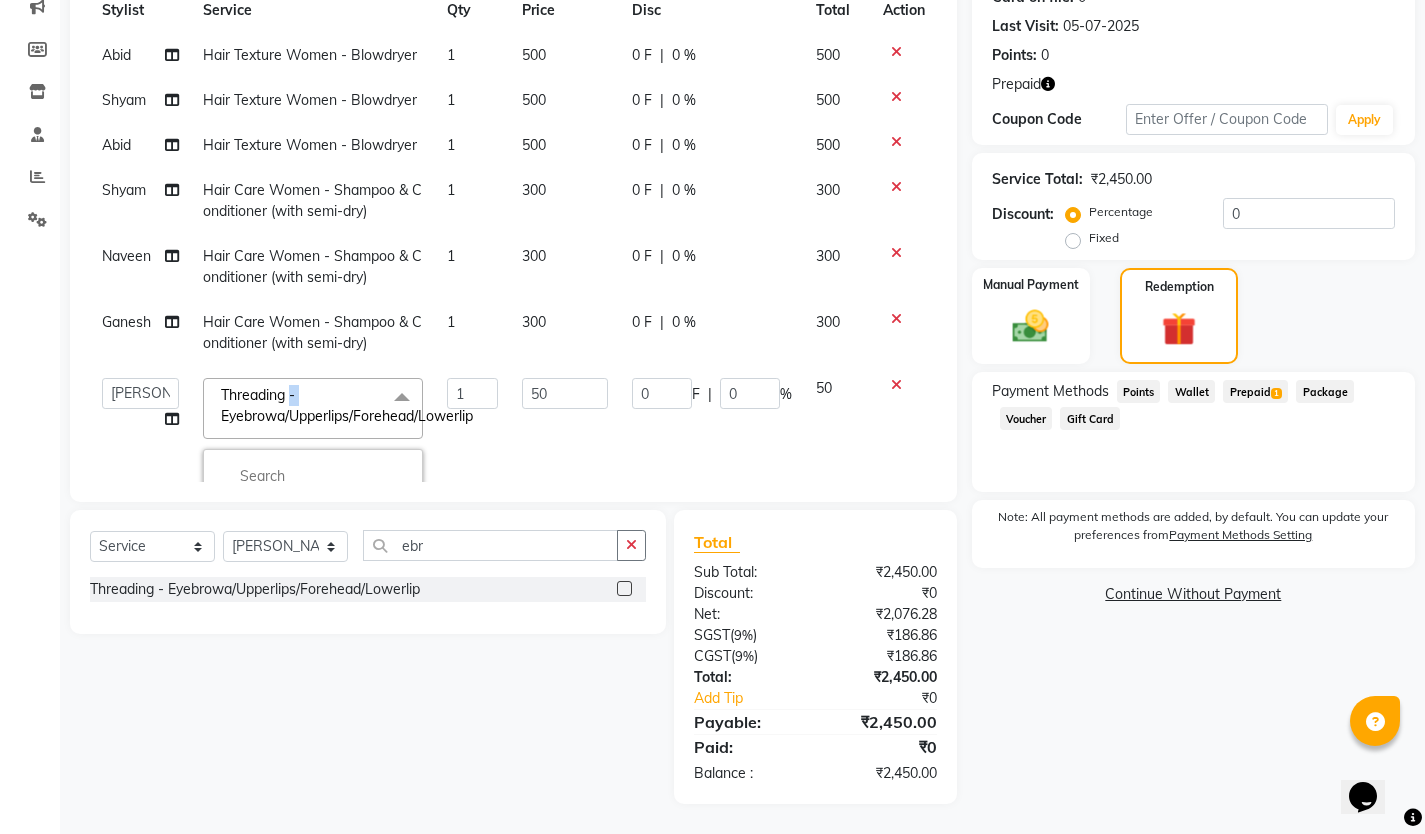 click on "Threading - Eyebrowa/Upperlips/Forehead/Lowerlip  x" 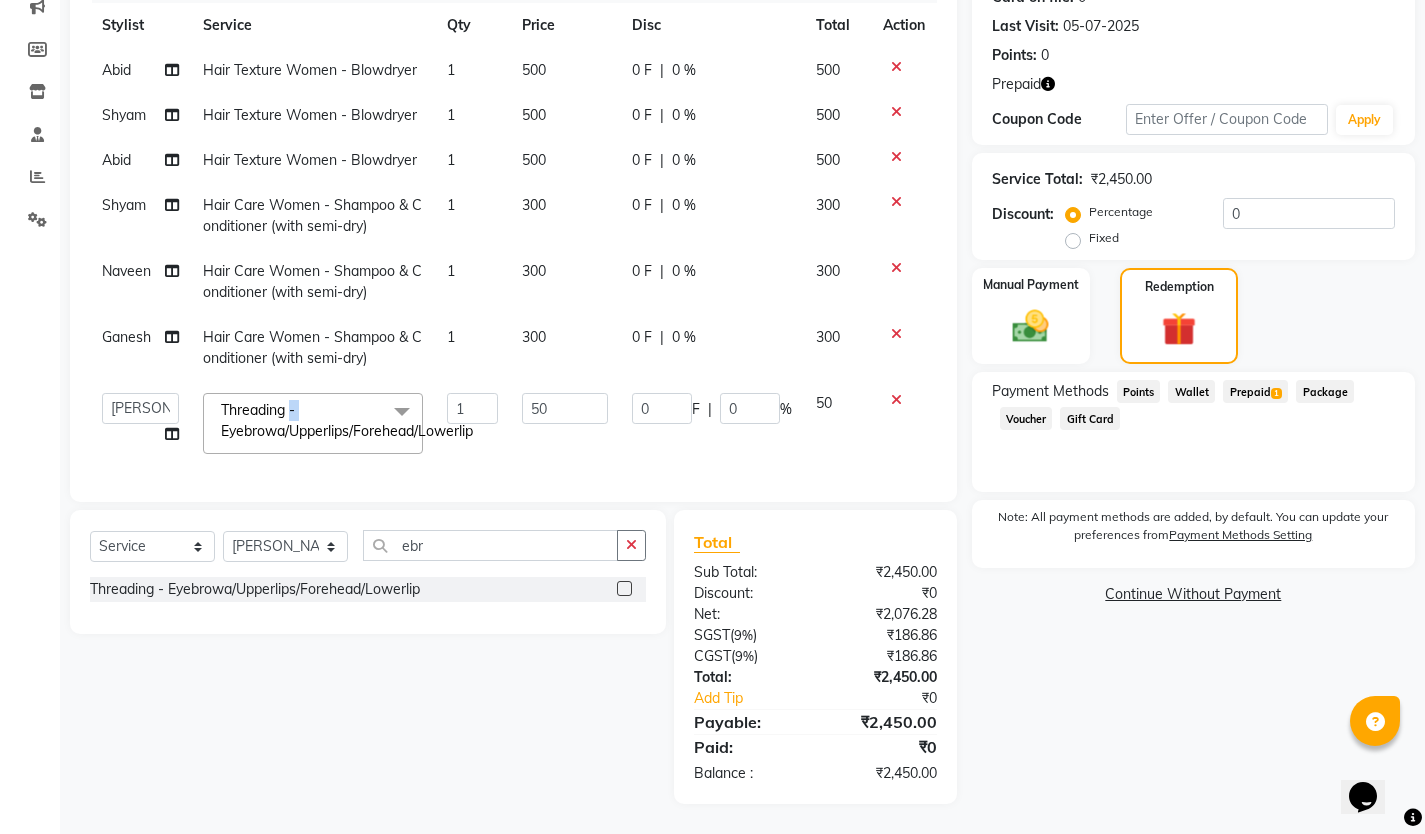 click on "Threading - Eyebrowa/Upperlips/Forehead/Lowerlip  x" 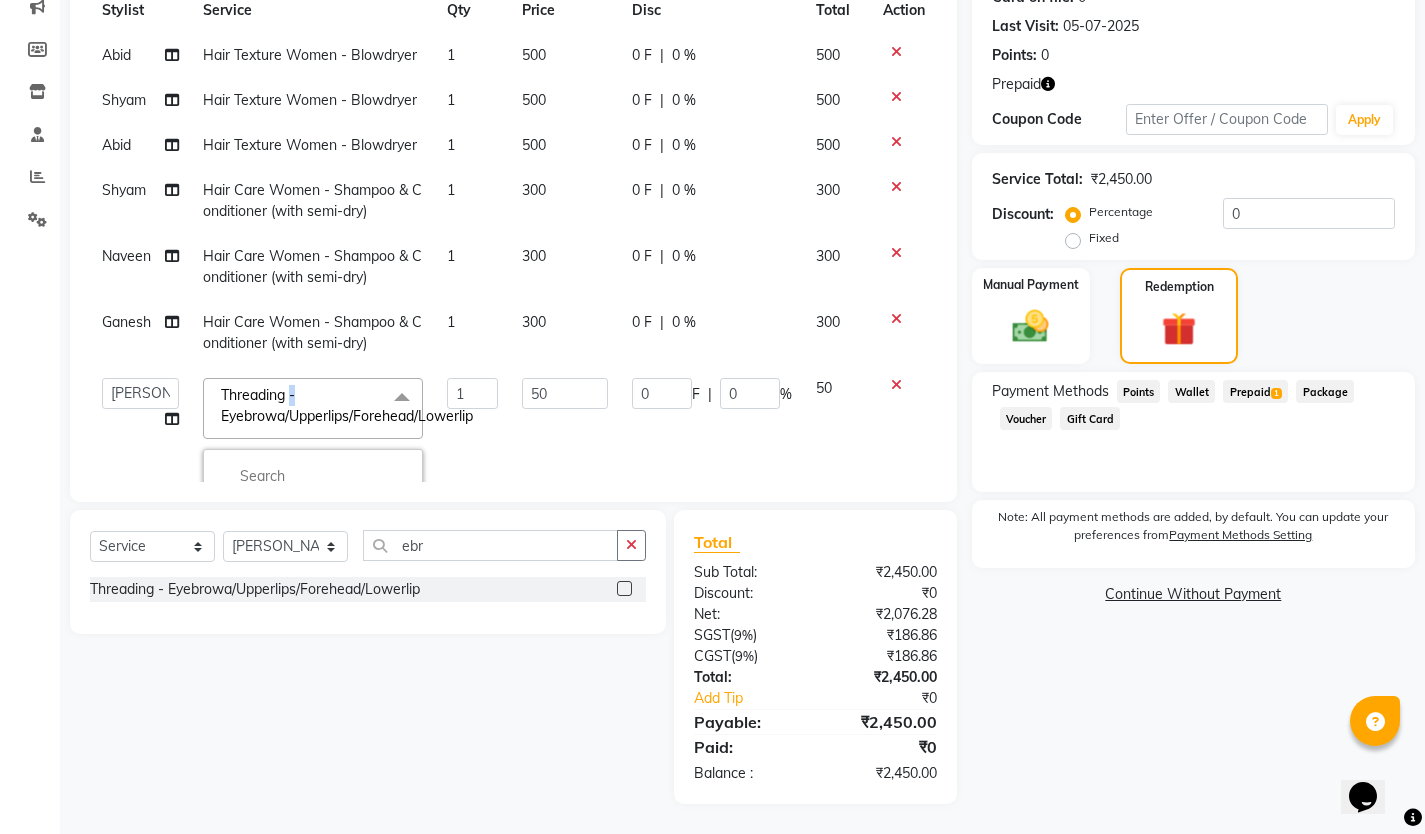 click on "Threading - Eyebrowa/Upperlips/Forehead/Lowerlip  x" 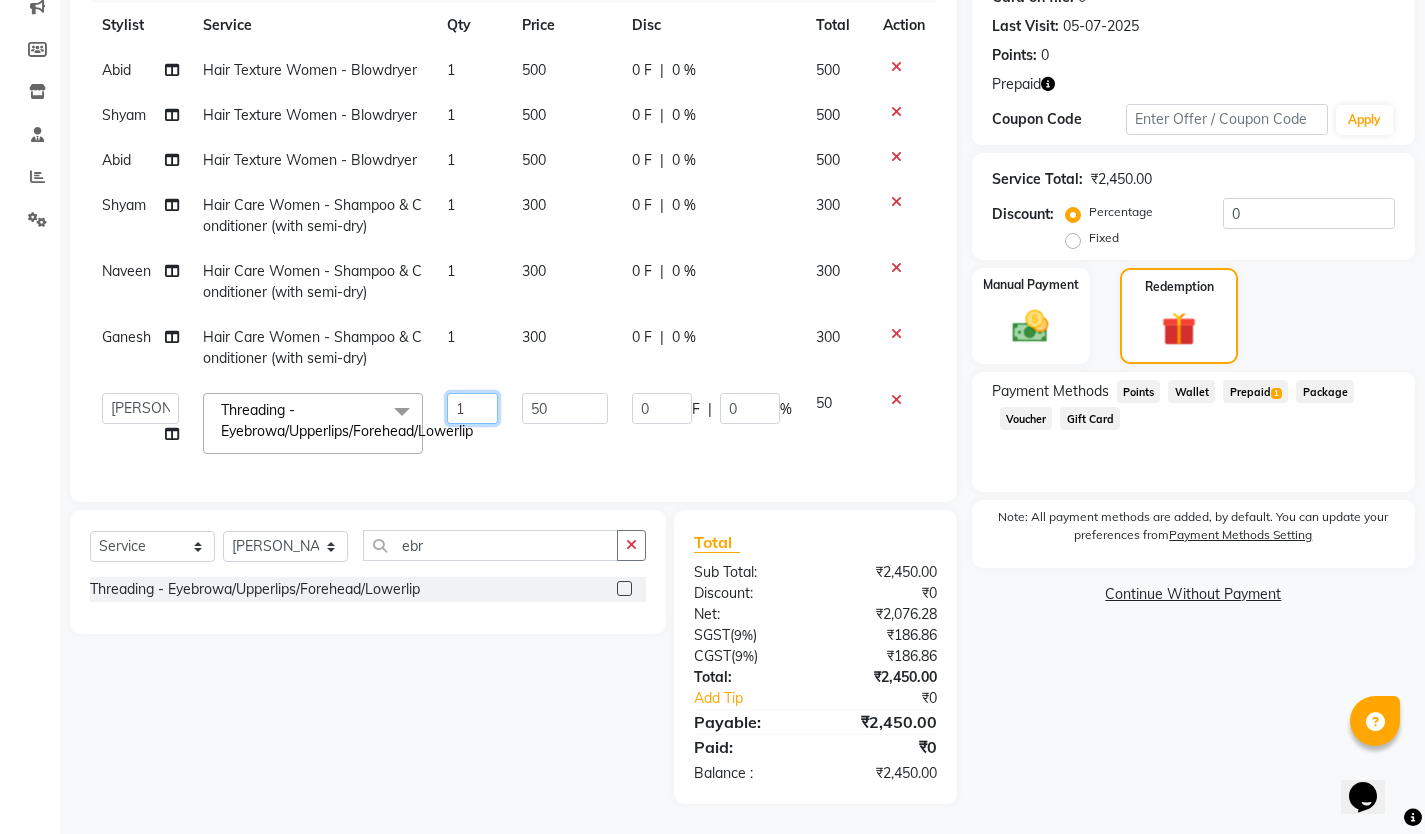 click on "1" 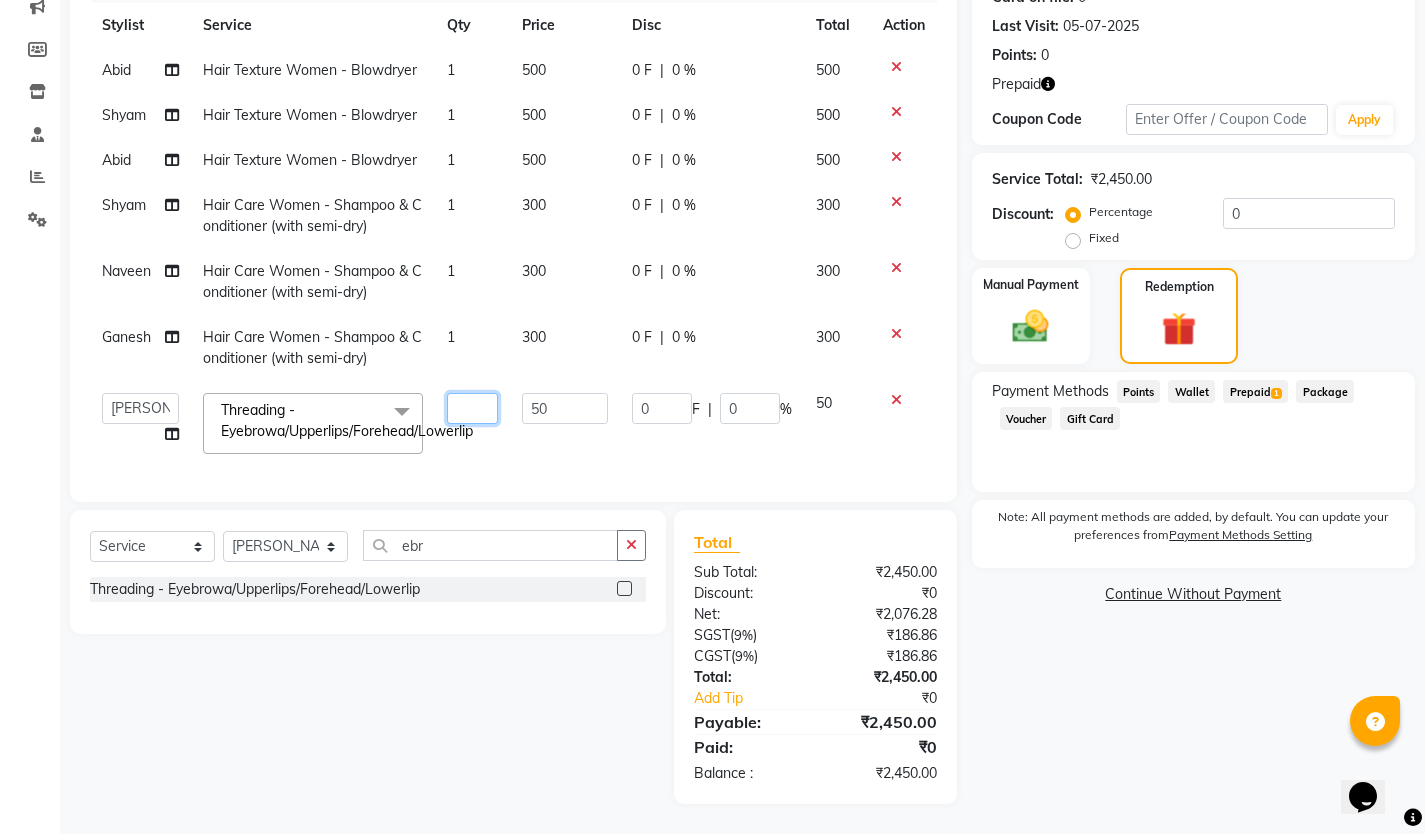 type on "3" 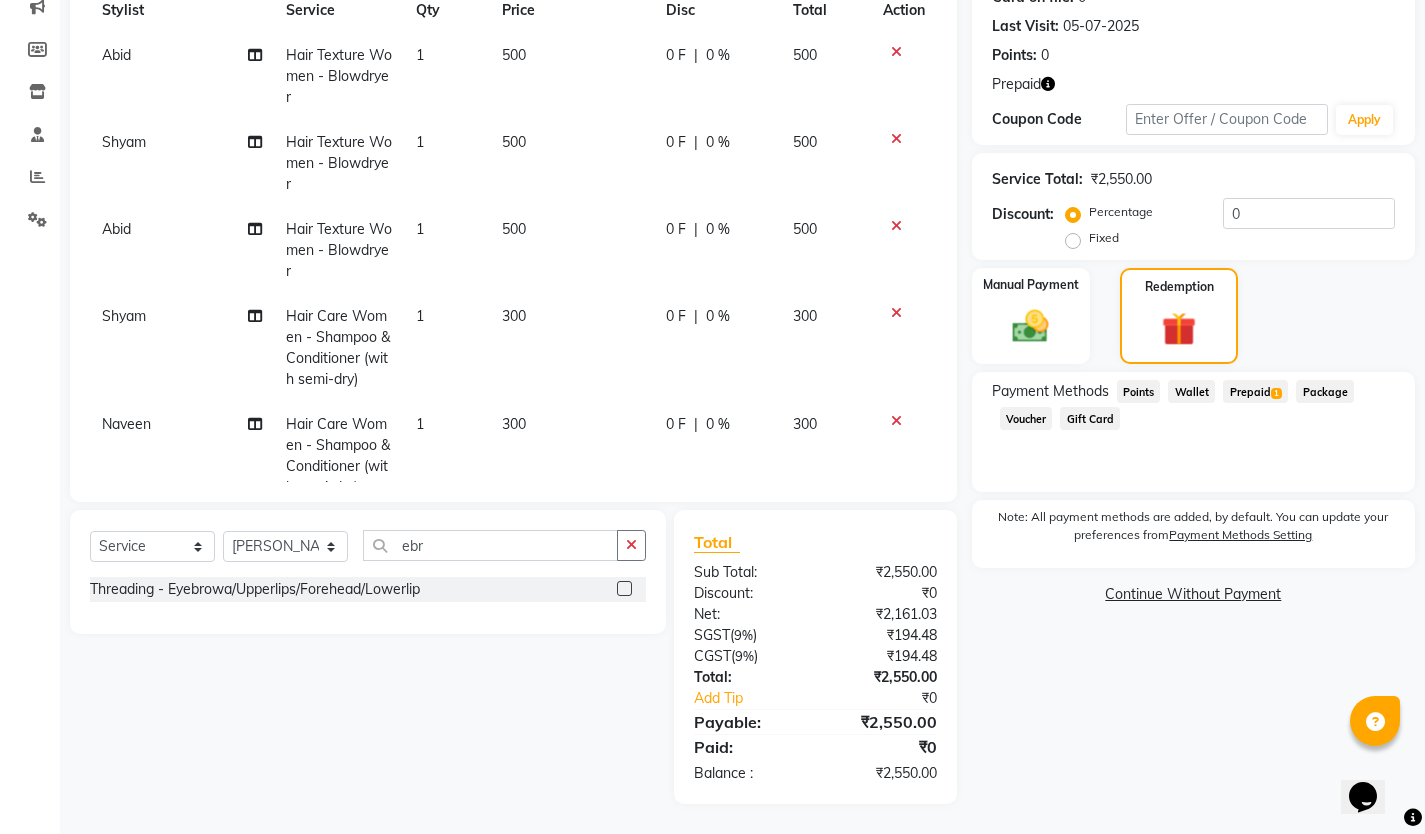 click on "Abid Hair Texture Women - Blowdryer 1 500 0 F | 0 % 500 Shyam Hair Texture Women - Blowdryer 1 500 0 F | 0 % 500 Abid Hair Texture Women - Blowdryer 1 500 0 F | 0 % 500 Shyam Hair Care Women - Shampoo & Conditioner (with semi-dry) 1 300 0 F | 0 % 300 Naveen Hair Care Women - Shampoo & Conditioner (with semi-dry) 1 300 0 F | 0 % 300 Ganesh Hair Care Women - Shampoo & Conditioner (with semi-dry) 1 300 0 F | 0 % 300 [PERSON_NAME] Threading - Eyebrowa/Upperlips/Forehead/Lowerlip 3 50 0 F | 0 % 150" 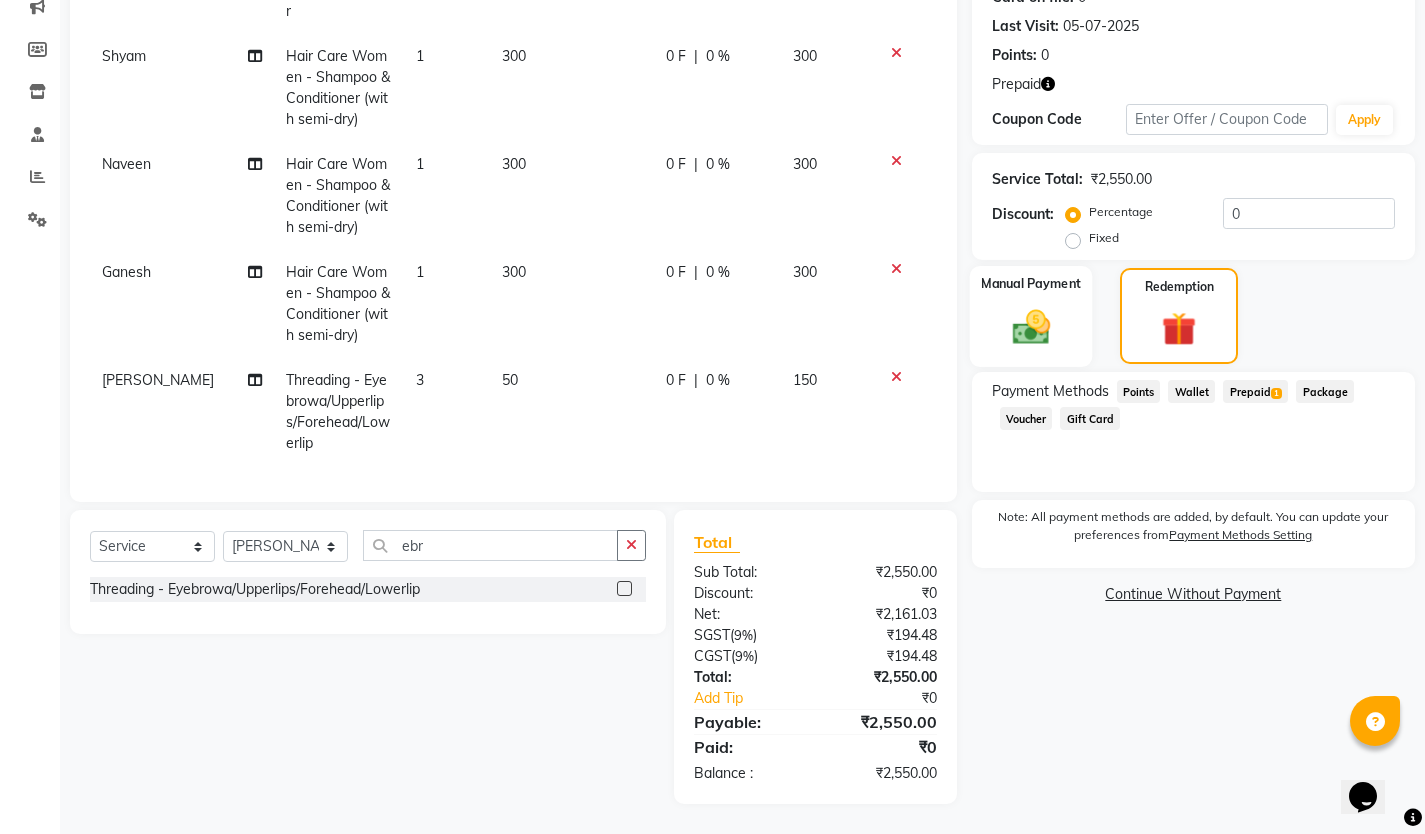 click on "Manual Payment" 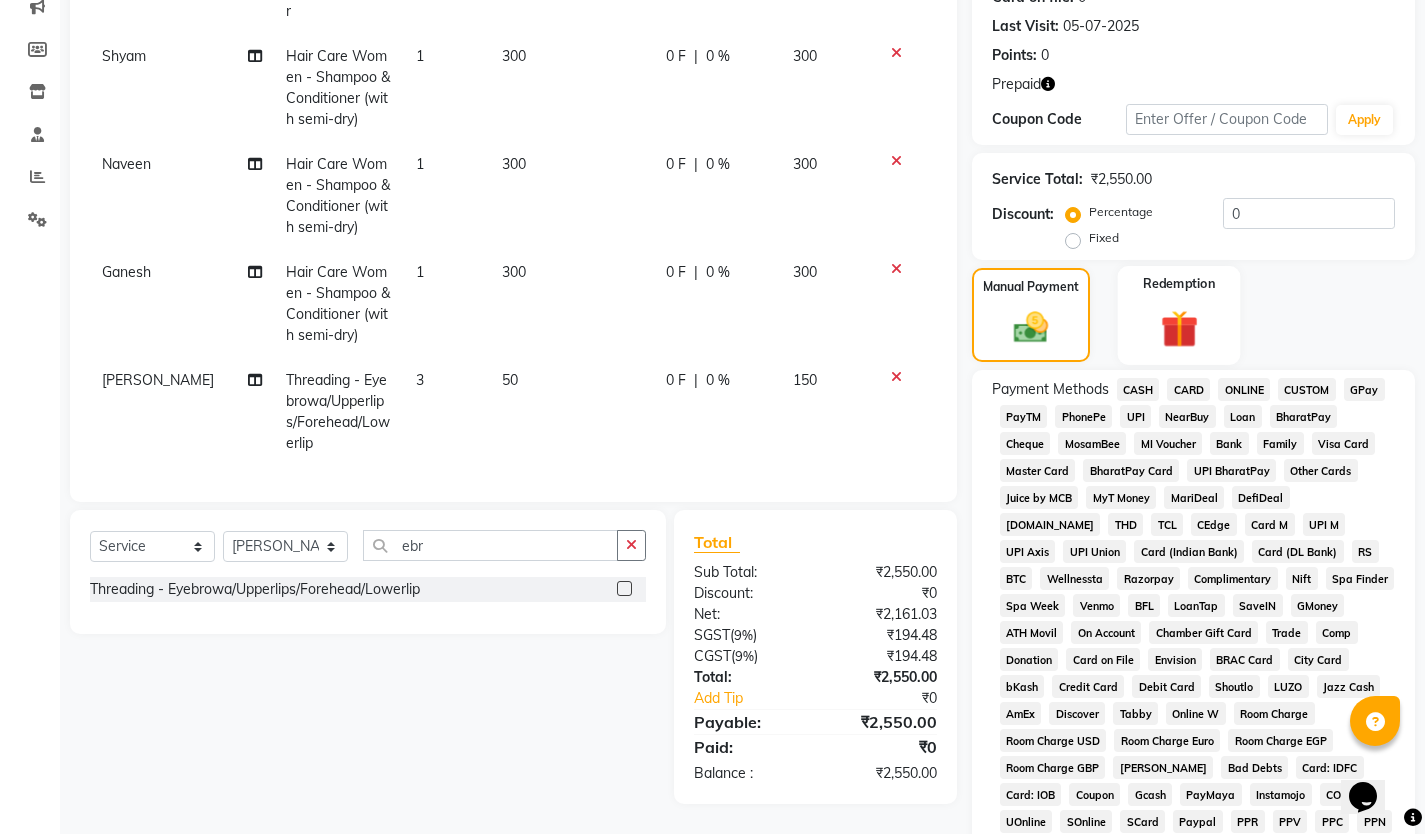 click on "Redemption" 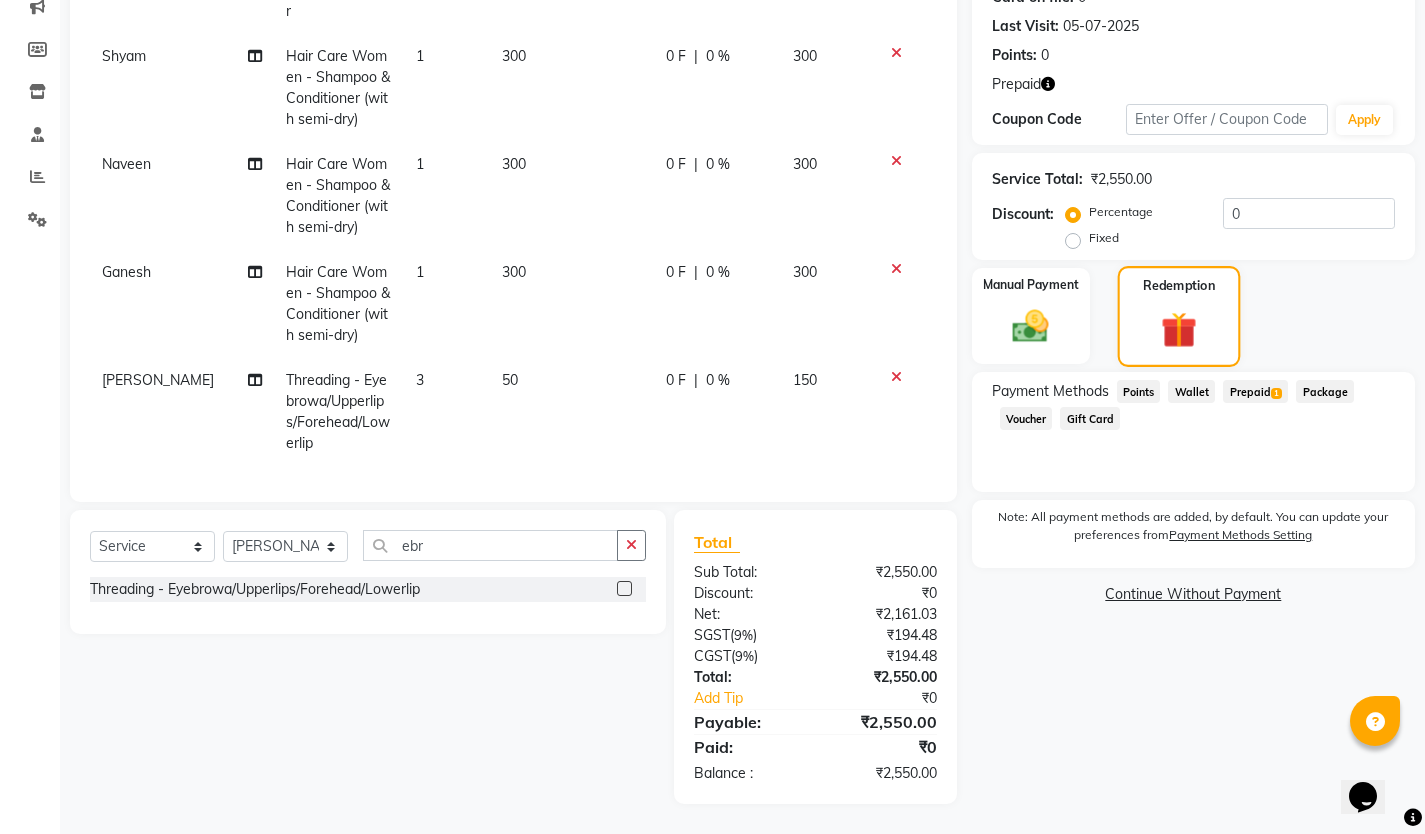 click on "Redemption" 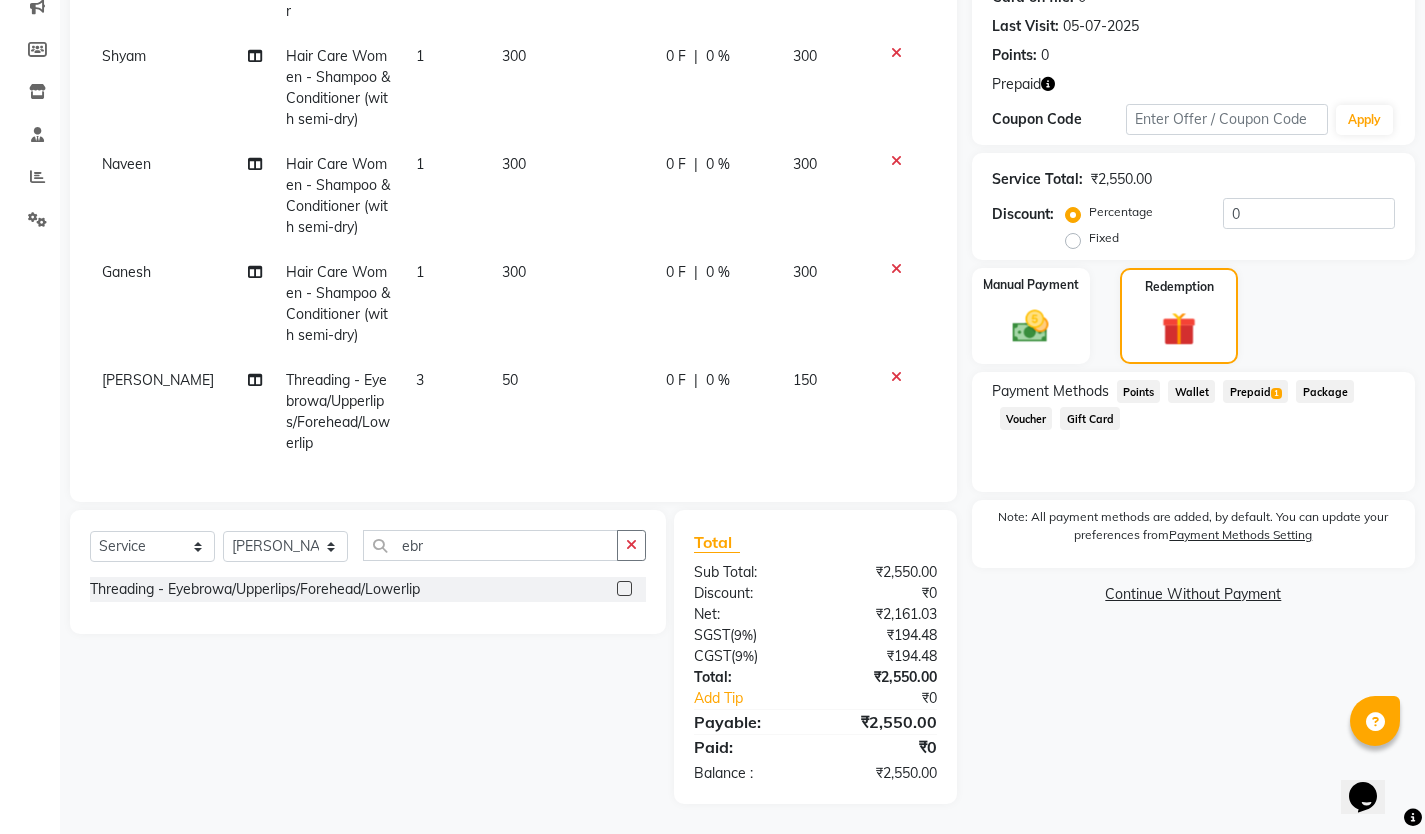 click on "Prepaid  1" 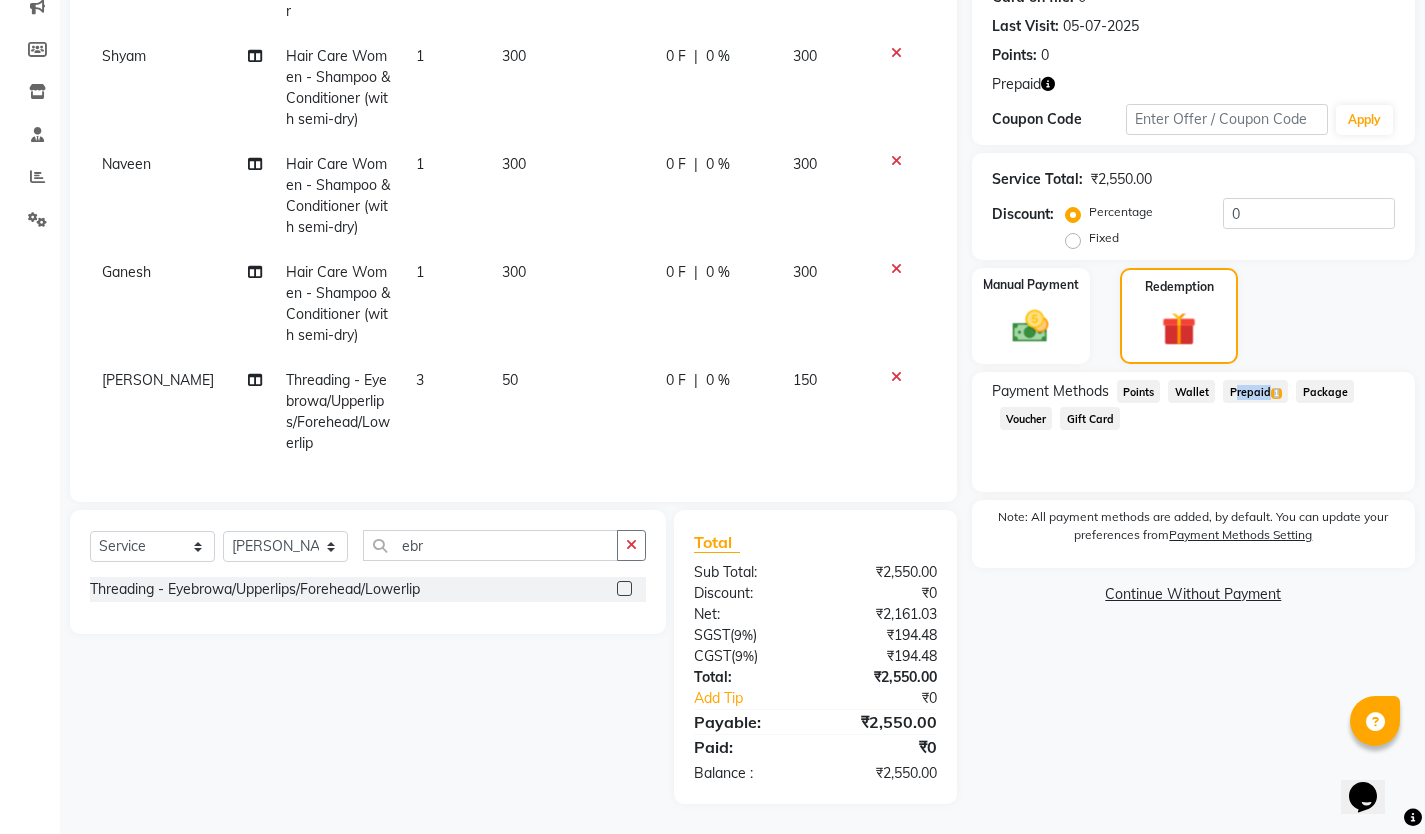 click on "Prepaid  1" 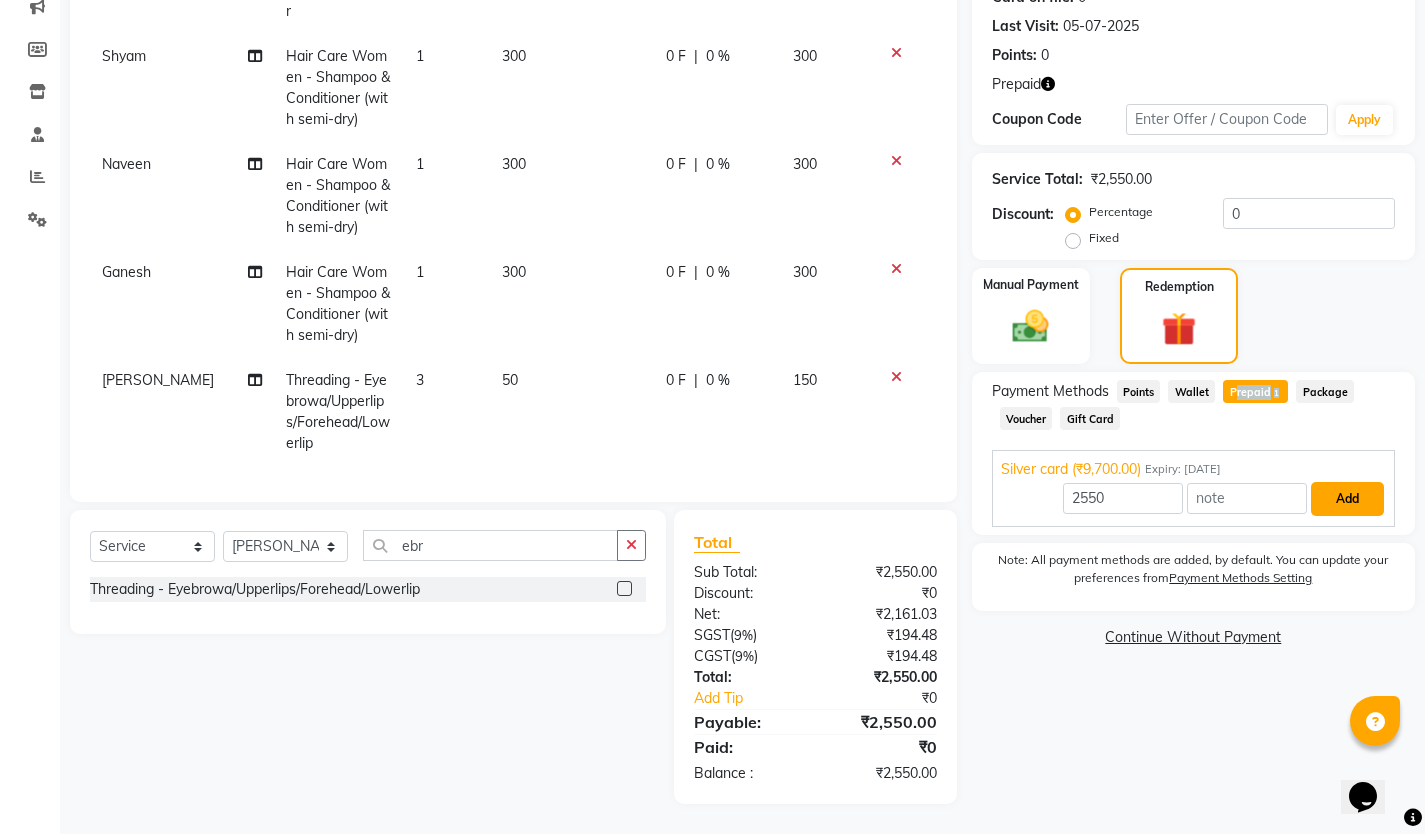 click on "Add" at bounding box center [1347, 499] 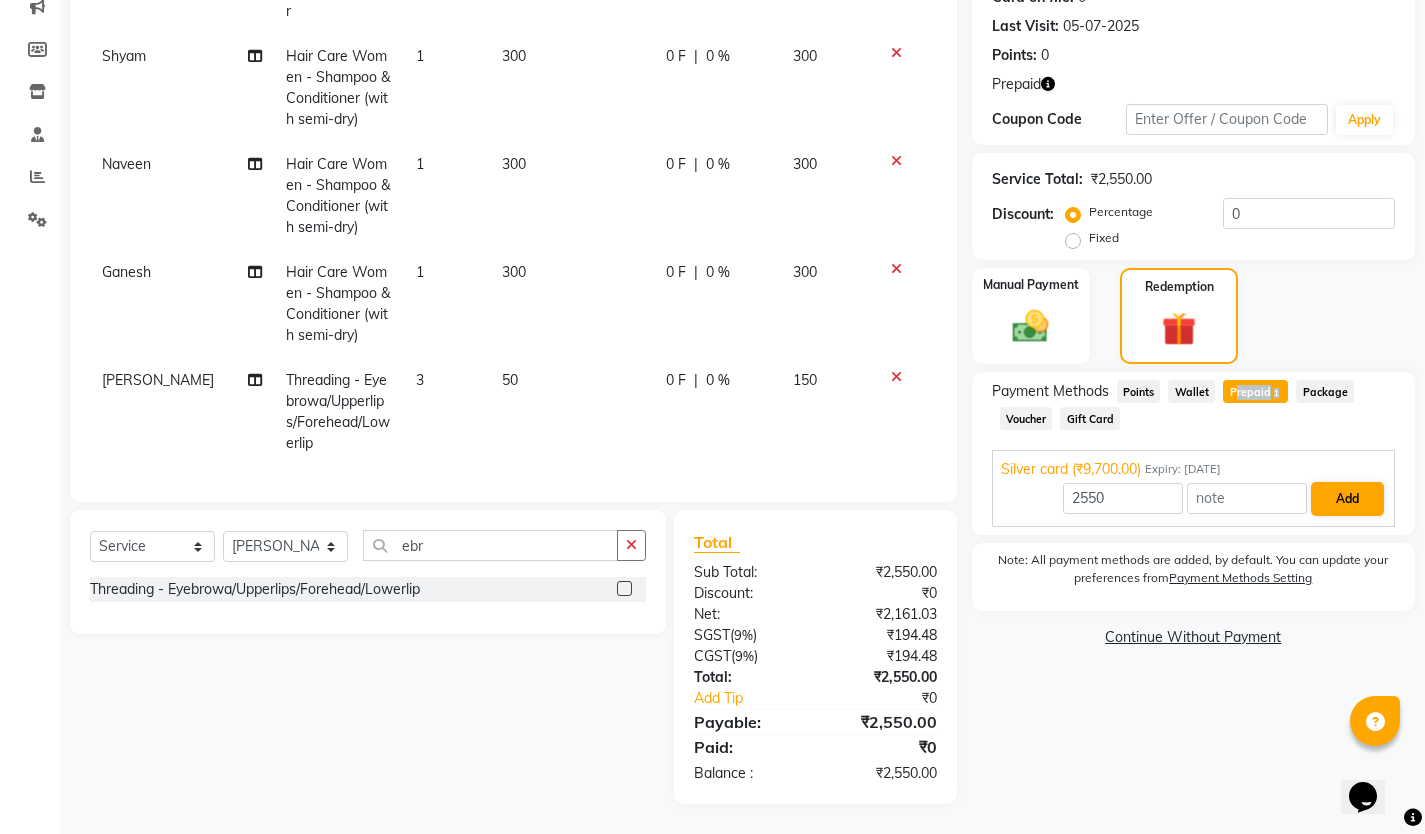 click on "Name: [PERSON_NAME] Membership:  No Active Membership  Total Visits:  12 Card on file:  0 Last Visit:   [DATE] Points:   0  Prepaid Coupon Code Apply Service Total:  ₹2,550.00  Discount:  Percentage   Fixed  0 Manual Payment Redemption Payment Methods  Points   Wallet   Prepaid  1  Package   Voucher   Gift Card  Silver card (₹9,700.00) Expiry: [DATE] 2550 Add  Note: All payment methods are added, by default. You can update your preferences from  Payment Methods Setting  Continue Without Payment" 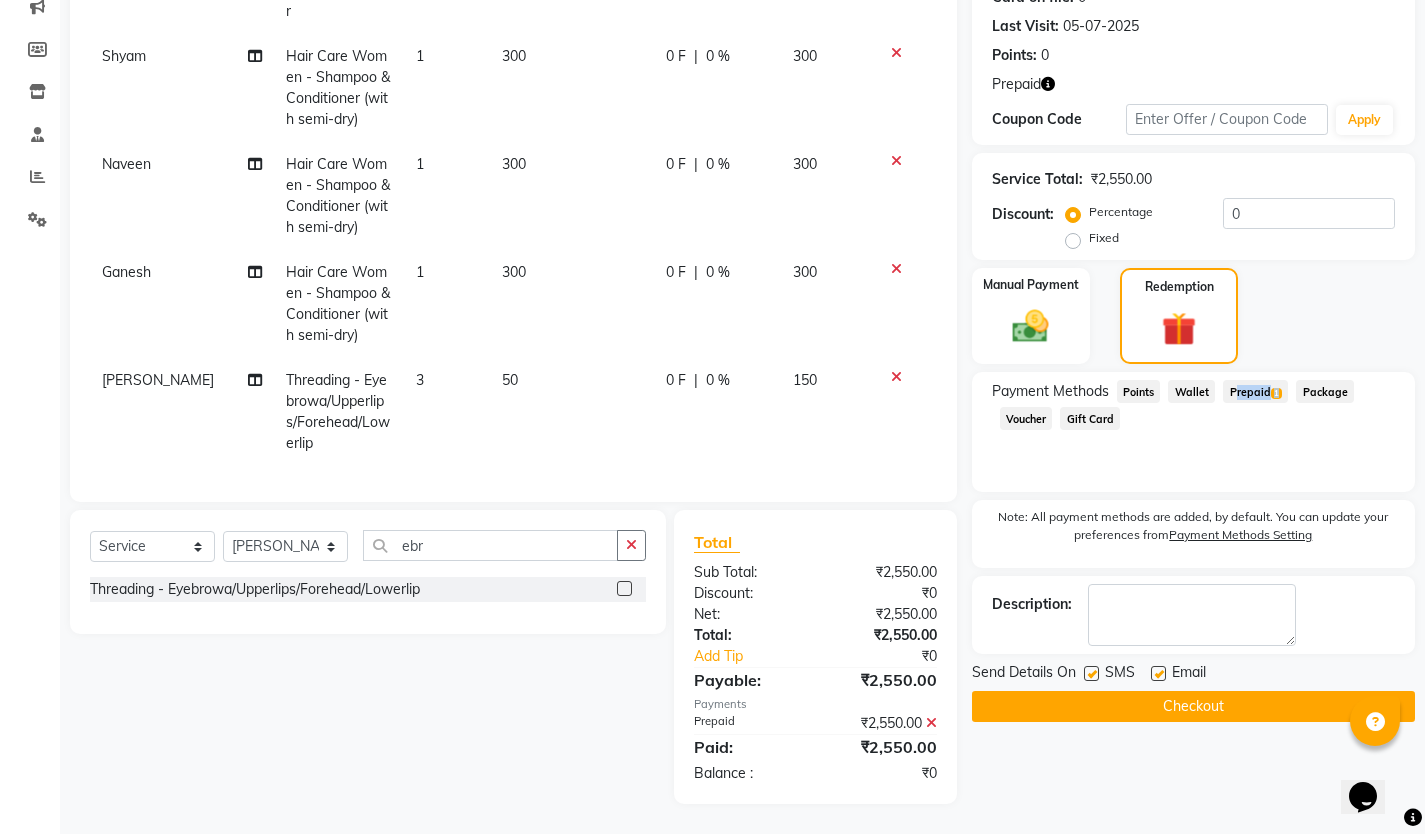 click on "Checkout" 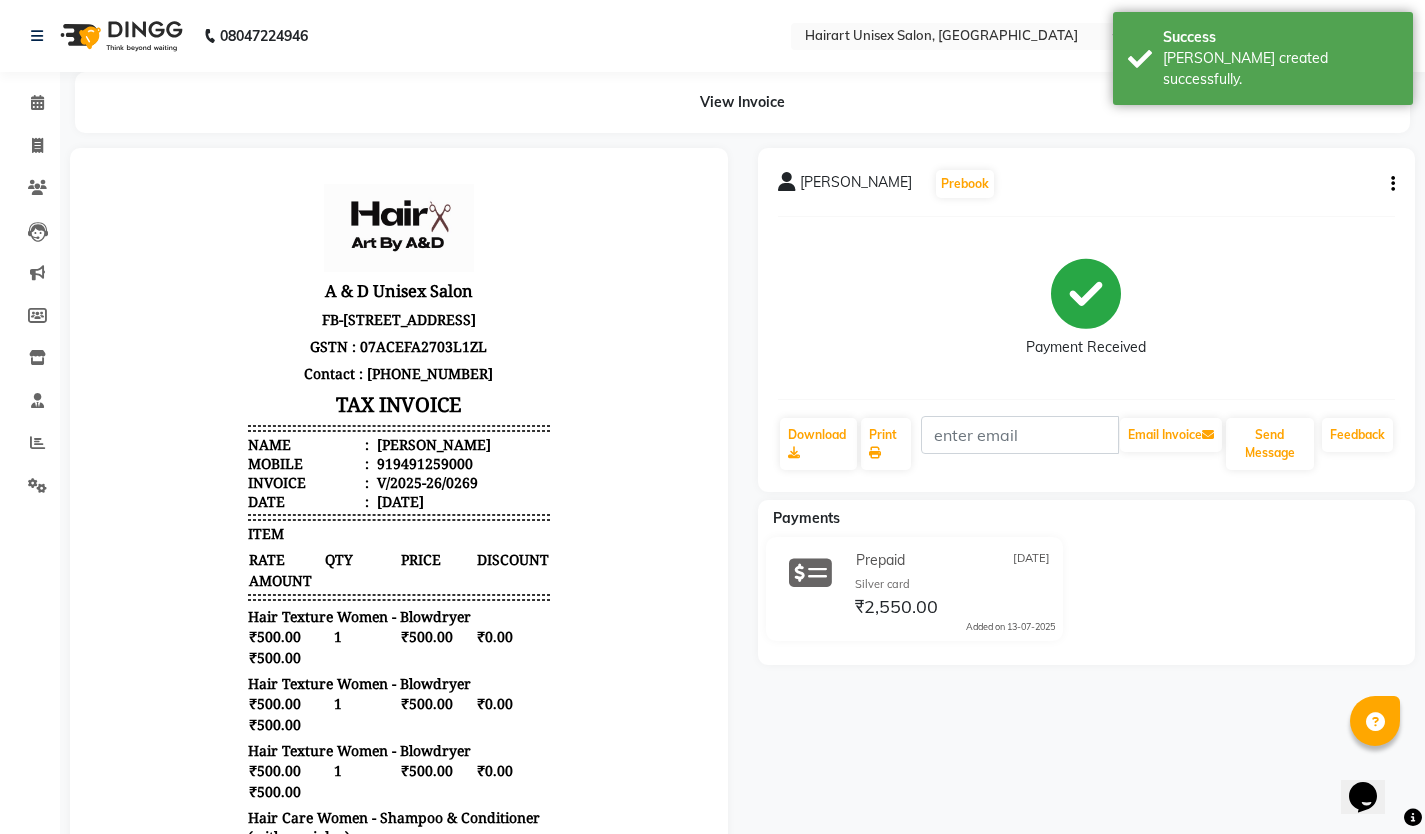 scroll, scrollTop: 0, scrollLeft: 0, axis: both 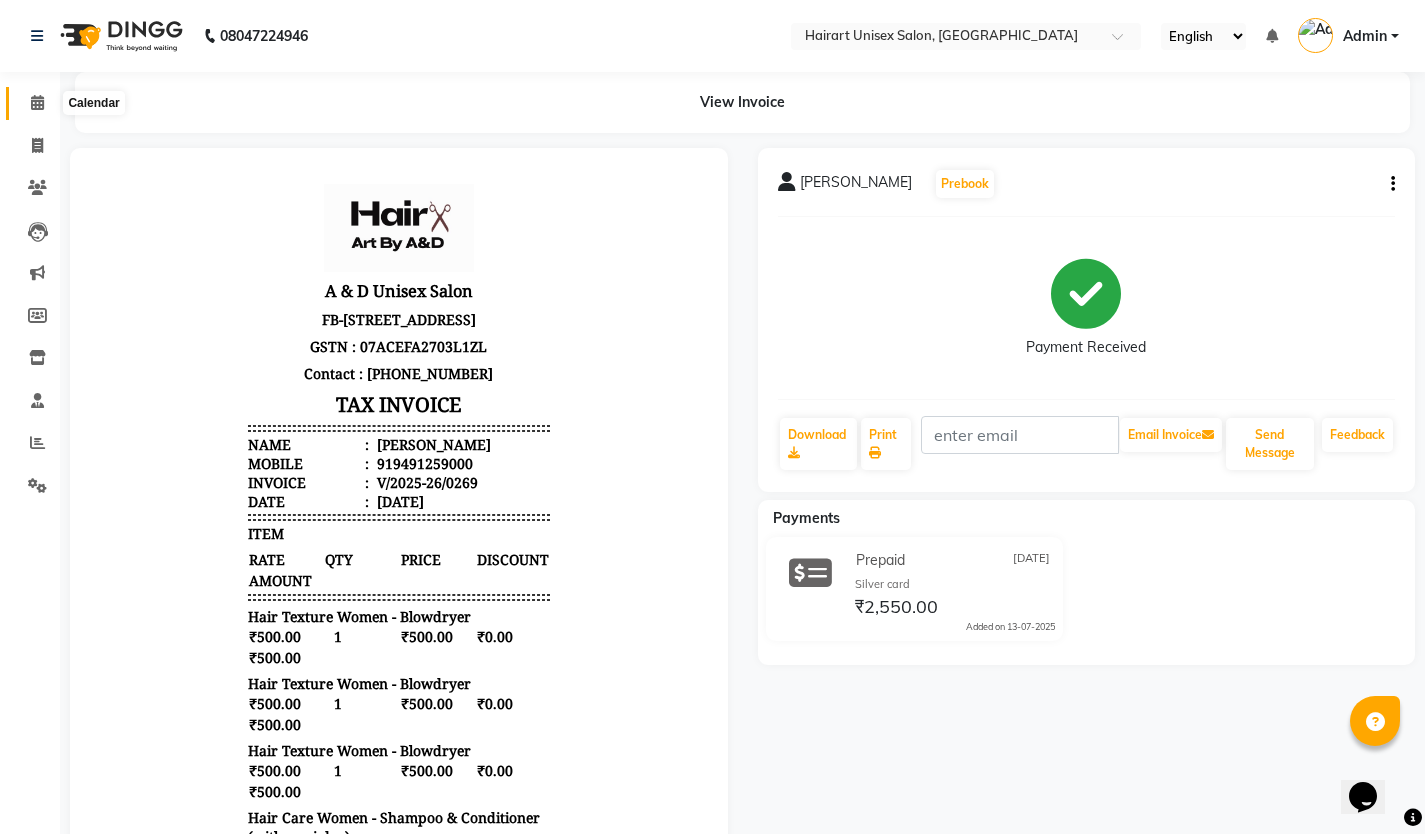 click 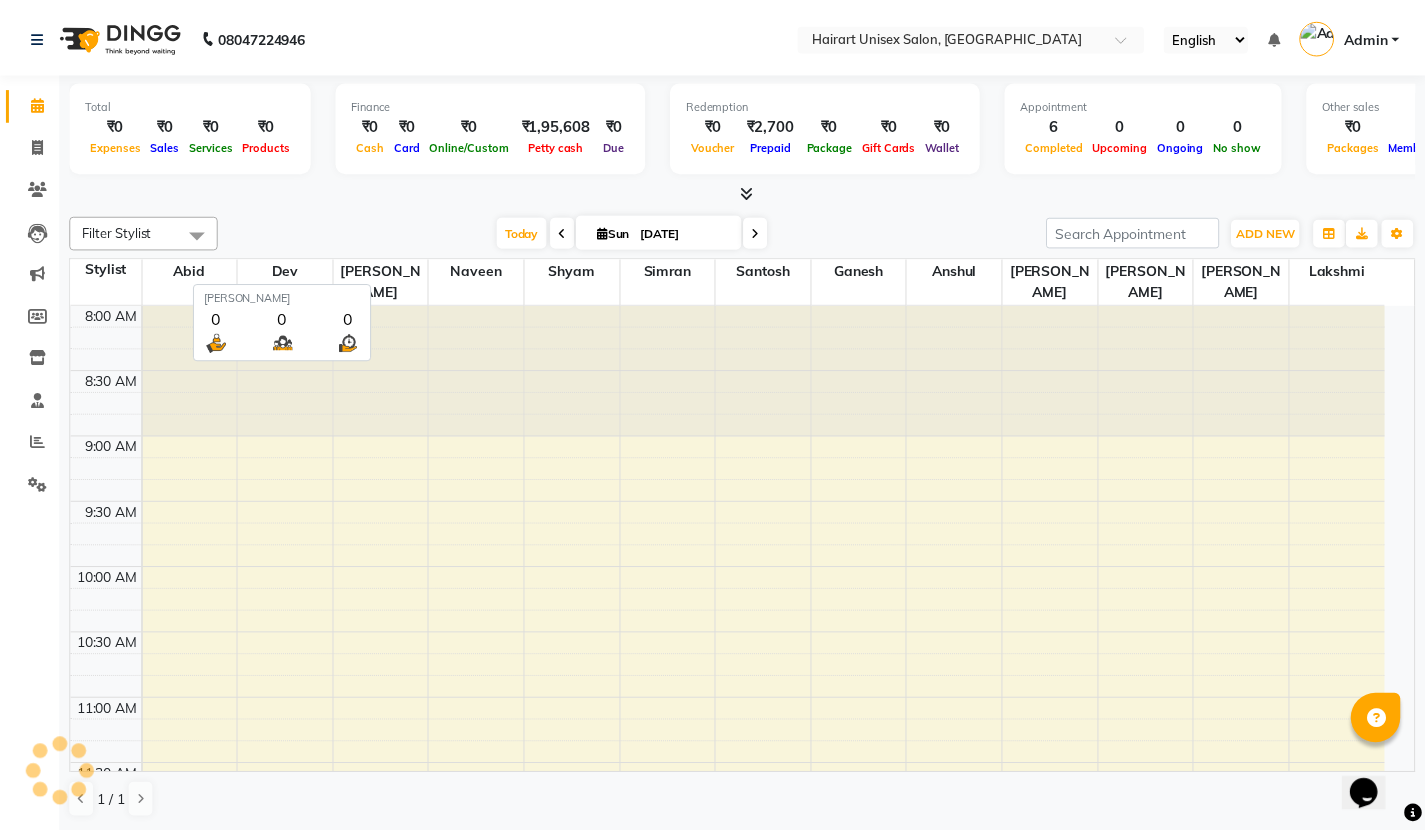 scroll, scrollTop: 0, scrollLeft: 0, axis: both 